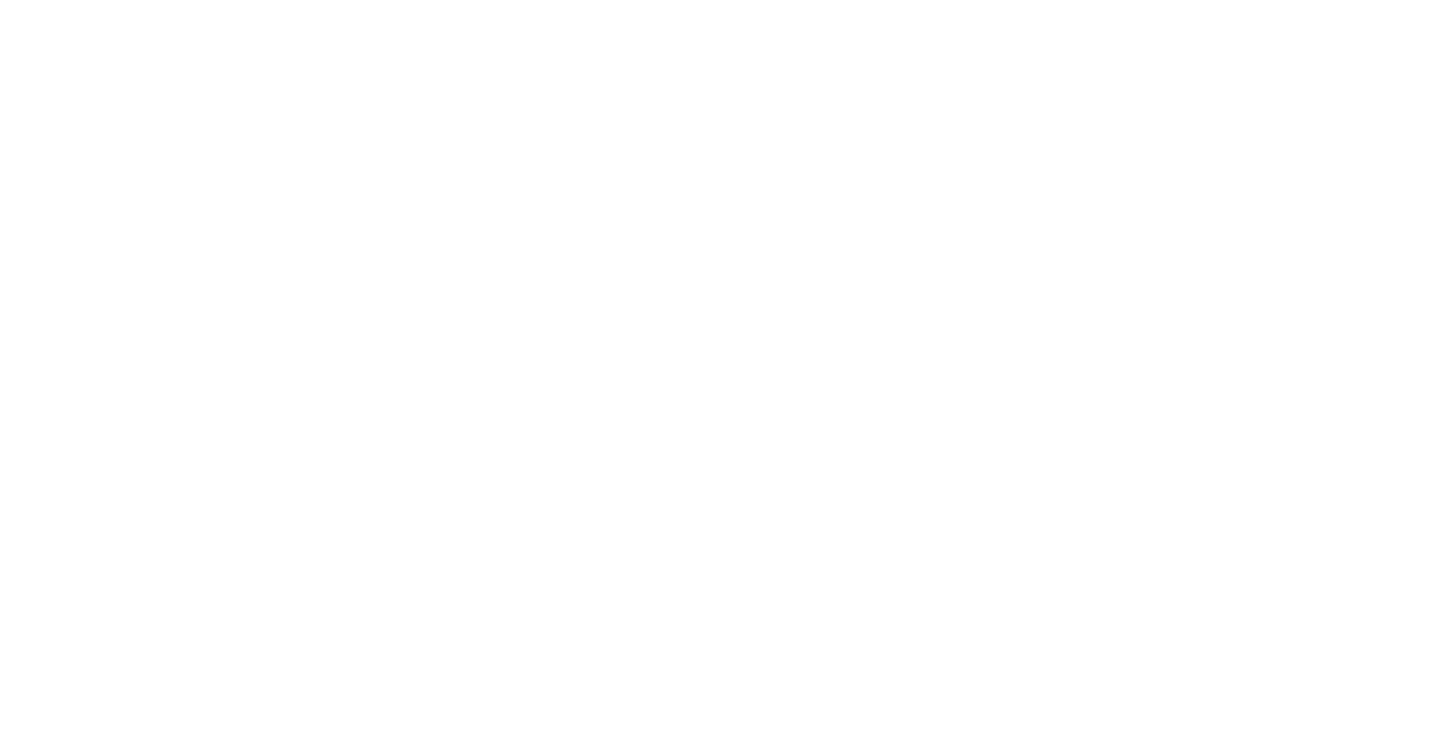 scroll, scrollTop: 0, scrollLeft: 0, axis: both 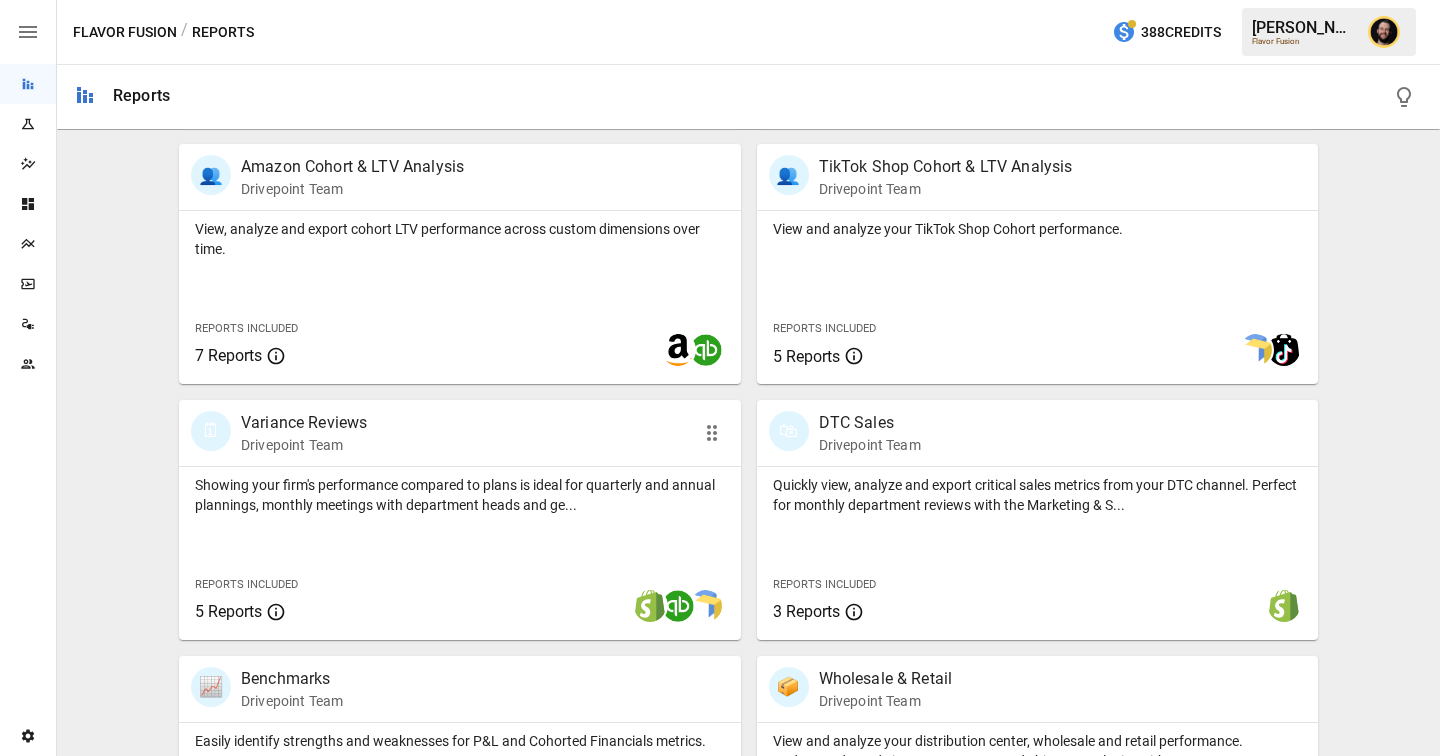 click on "Showing your firm's performance compared to plans is ideal for quarterly and annual plannings, monthly meetings with department heads and ge... Reports Included 5 Reports" at bounding box center [460, 553] 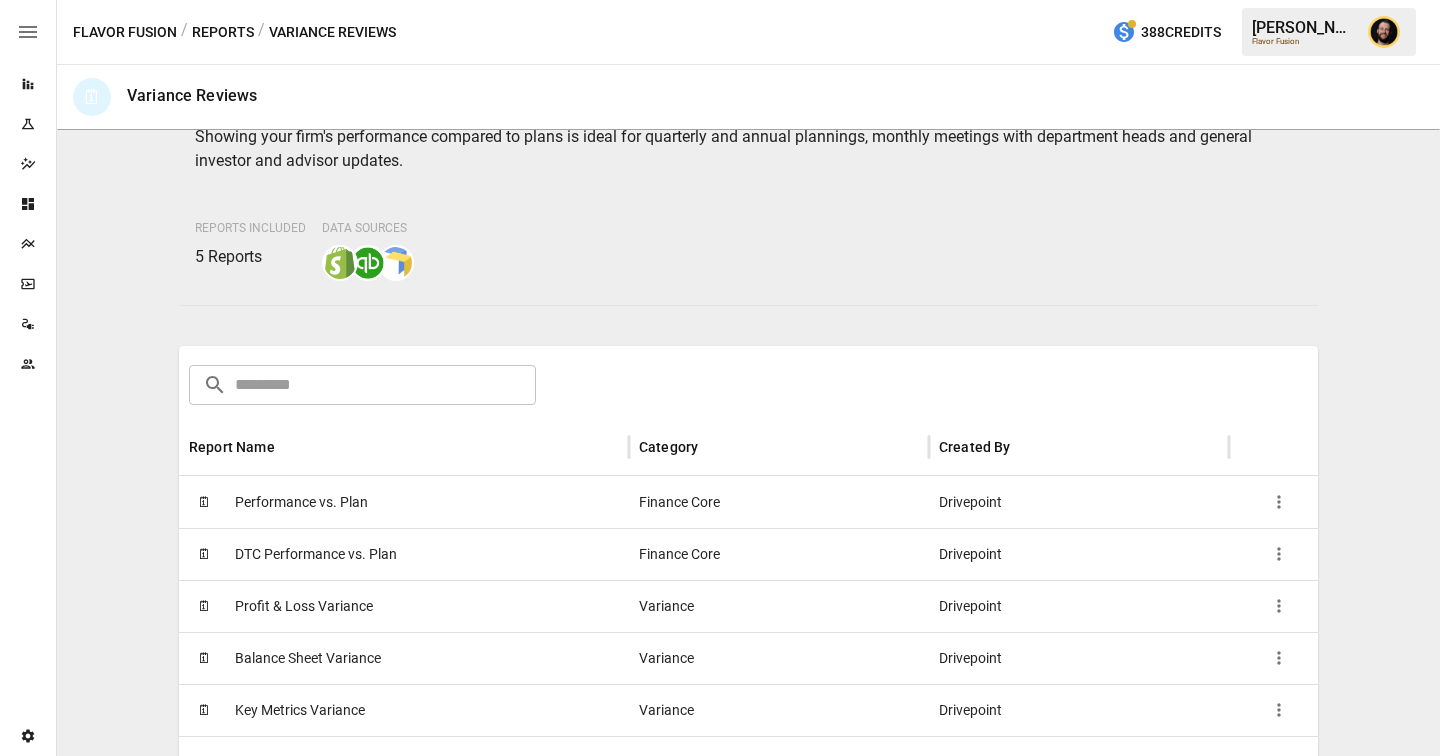 scroll, scrollTop: 150, scrollLeft: 0, axis: vertical 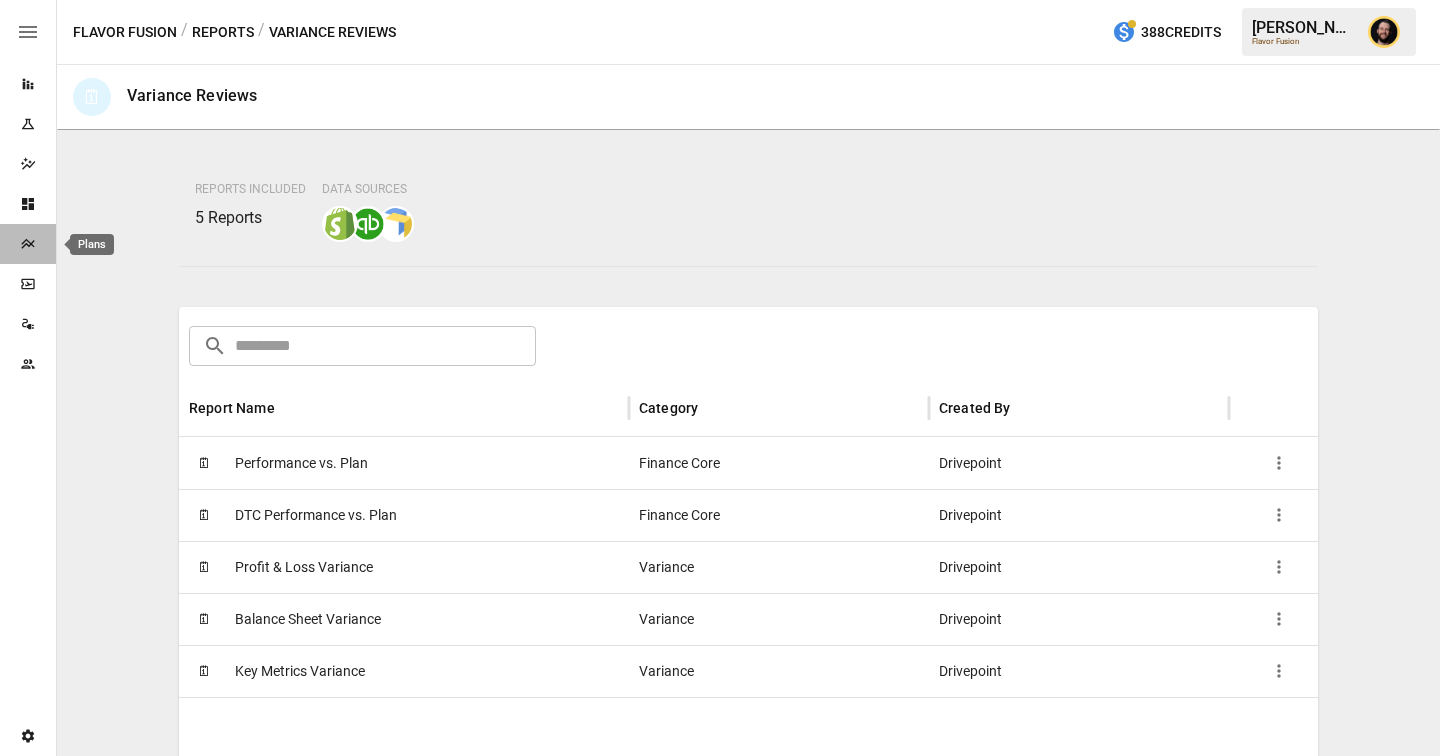 click 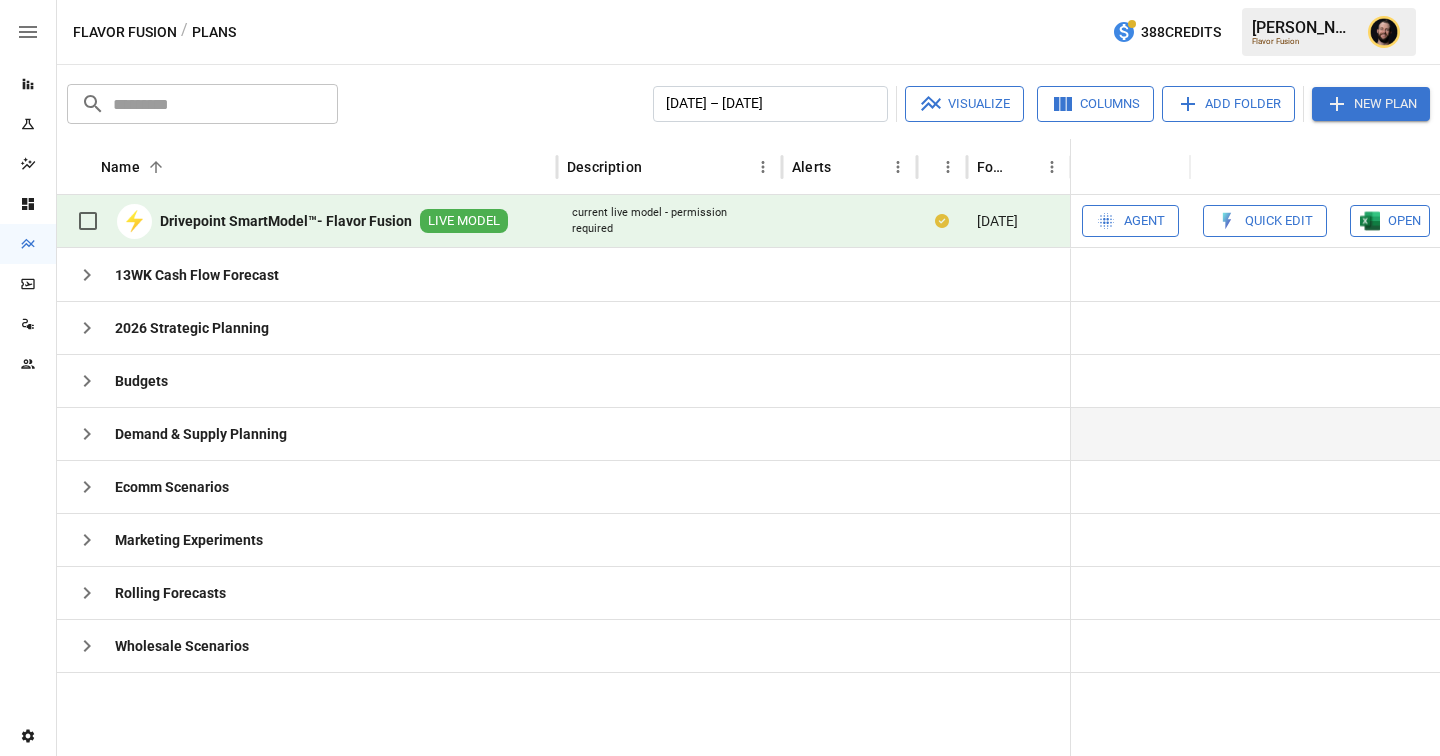 click 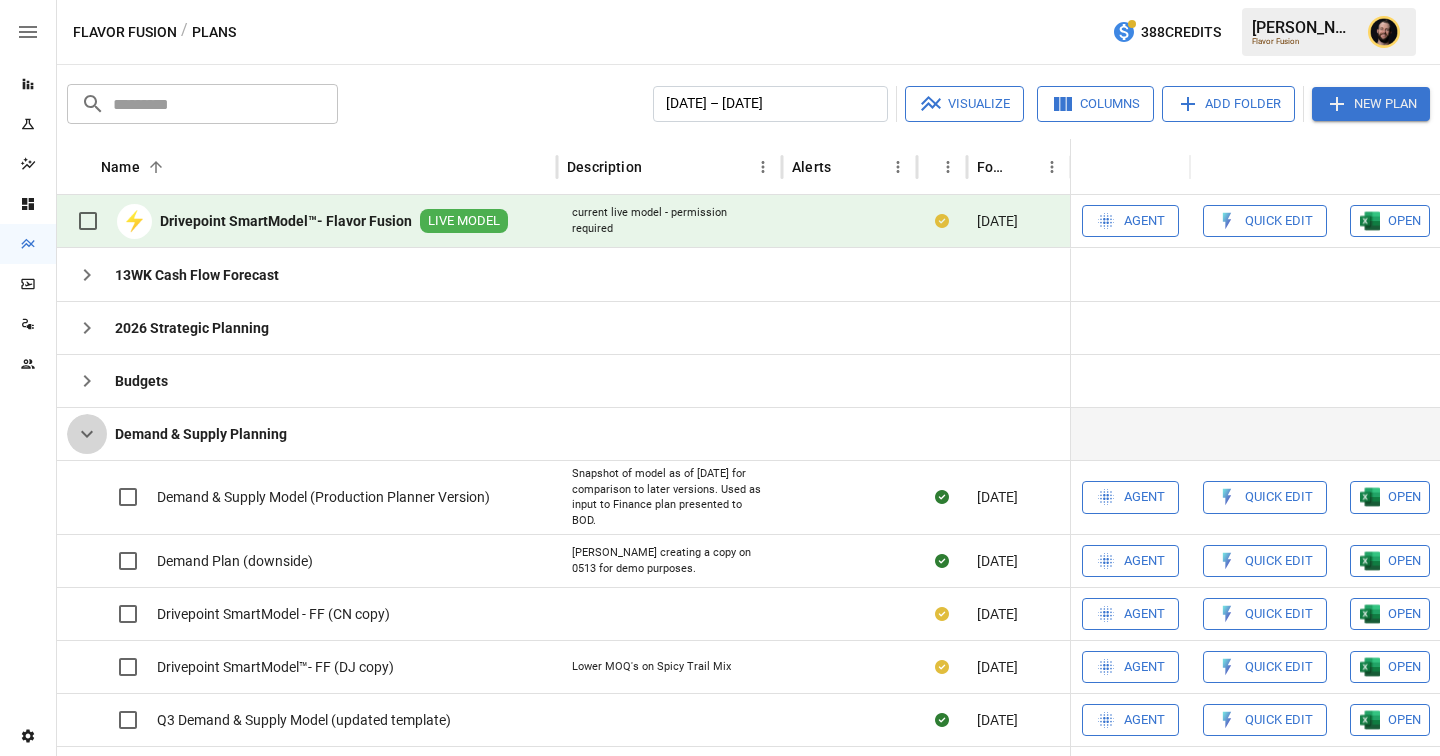 drag, startPoint x: 83, startPoint y: 436, endPoint x: 105, endPoint y: 427, distance: 23.769728 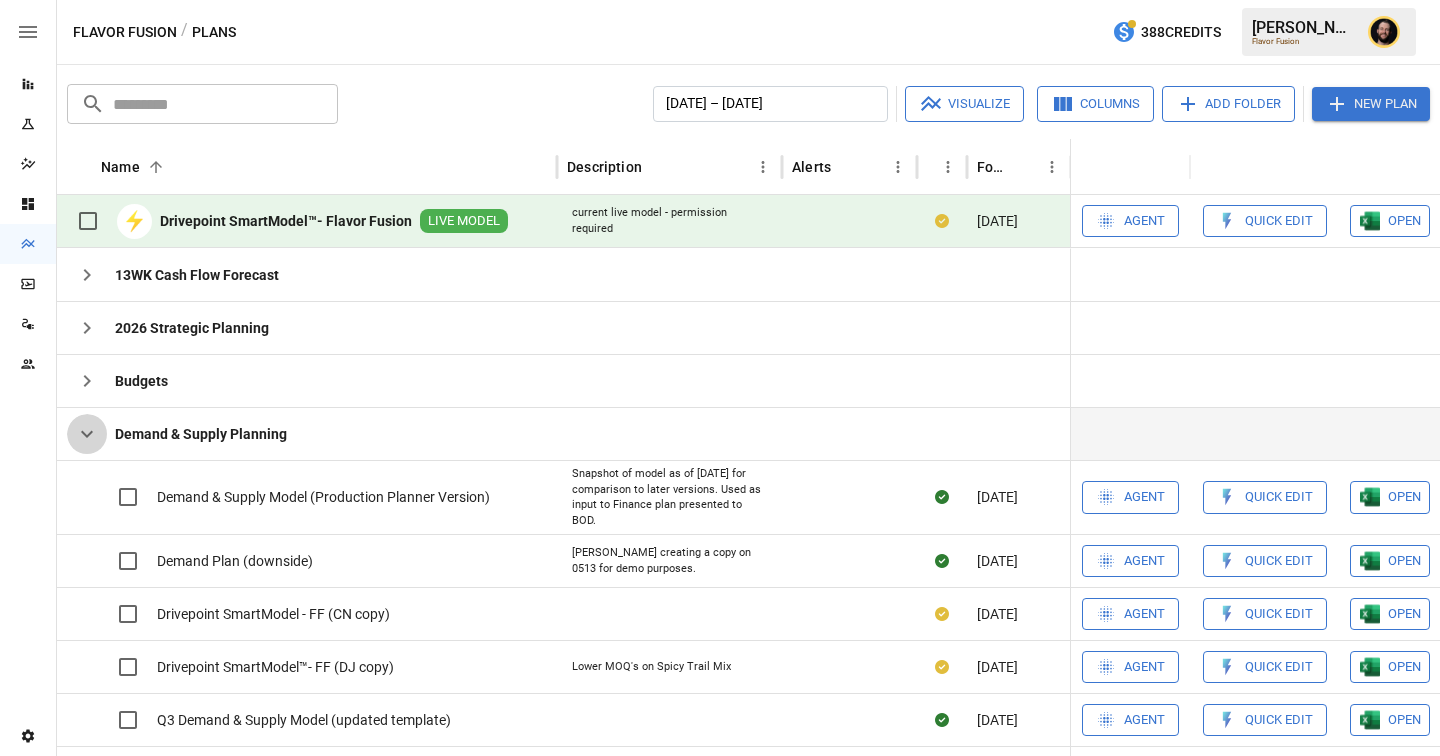 click 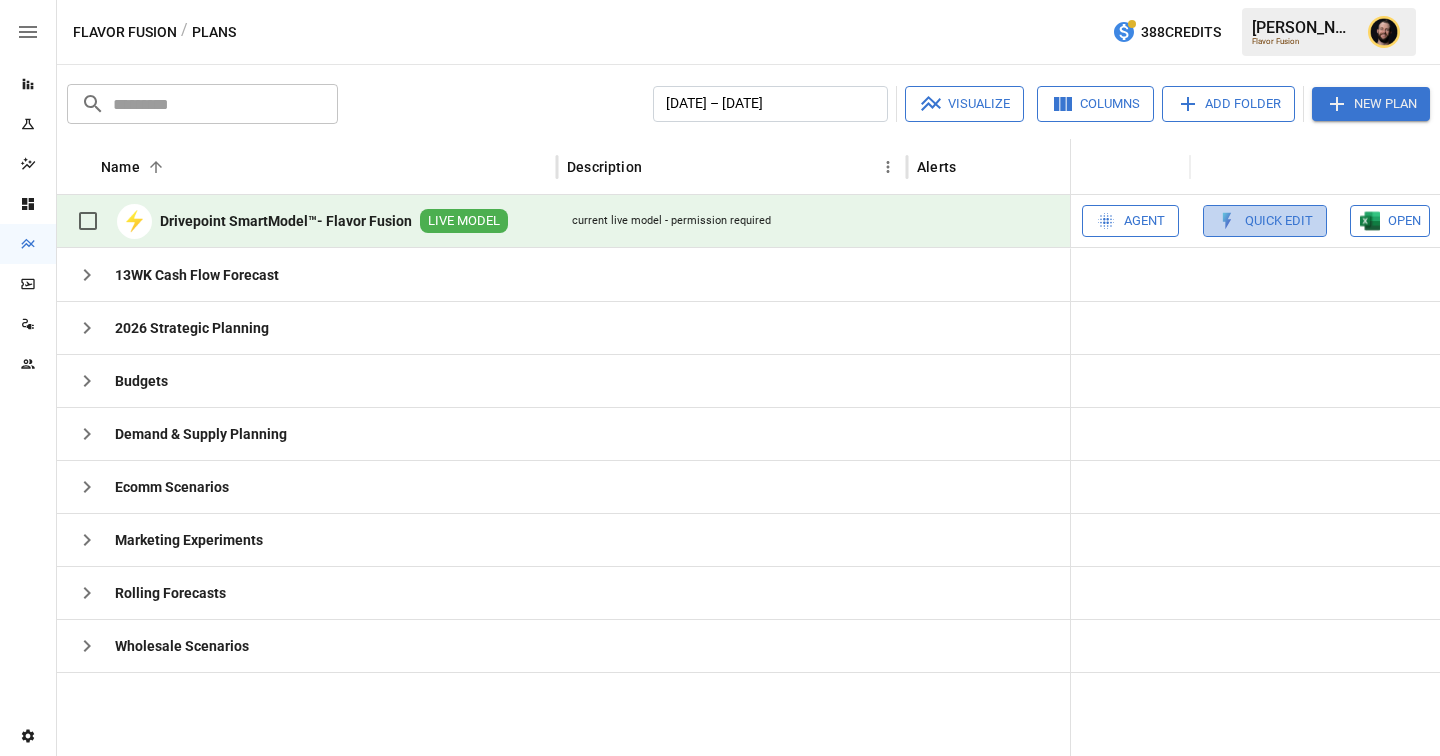 click on "Quick Edit" at bounding box center [1279, 221] 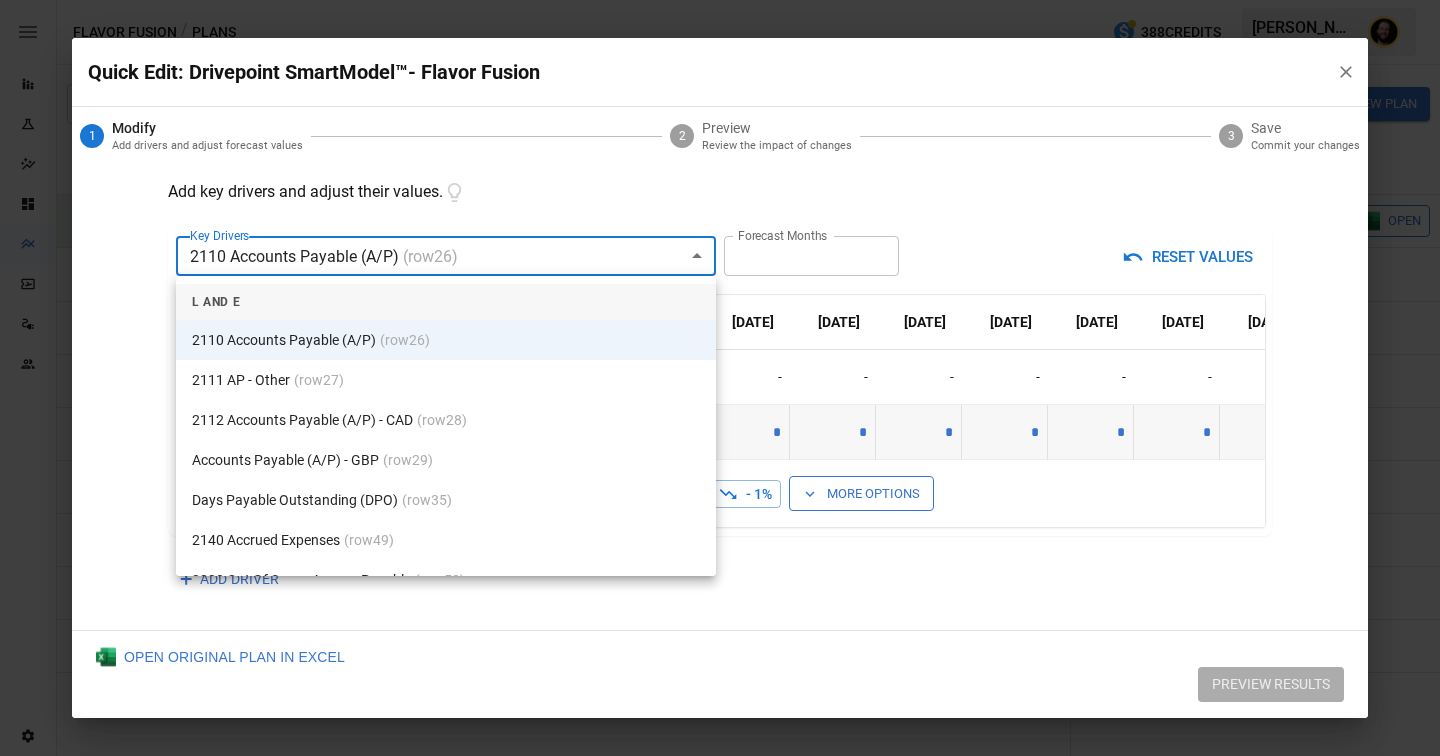 click on "Reports Experiments Dazzler Studio Dashboards Plans SmartModel ™ Data Sources Team Settings Flavor Fusion / Plans 388  Credits Ciaran N. Flavor Fusion Plans ​ ​ January 2025 – December 2025   Visualize   Columns   Add Folder   New Plan Name 2 Description Alerts Status Forecast start Gross Margin EoP Cash EBITDA Margin Net Income Margin Gross Sales Gross Sales: DTC Online Gross Sales: Marketplace Gross Sales: Wholesale Gross Sales: Retail Returns Returns: DTC Online Returns: Marketplace Returns: Wholesale Returns: Retail Shipping Income Shipping Income: DTC Online Shipping Income: Marketplace Shipping Income: Wholesale Shipping Income: Retail Taxes Collected Taxes Collected: DTC Online Taxes Collected: Marketplace Taxes Collected: Wholesale Taxes Collected: Retail Net Revenue Net Revenue: DTC Online Net Revenue: Marketplace Net Revenue: Wholesale Net Revenue: Retail Cost of Goods Sold Cost of Goods Sold: DTC Online Cost of Goods Sold: Marketplace Cost of Goods Sold: Wholesale Cost of Goods Sold: Retail" at bounding box center (720, 0) 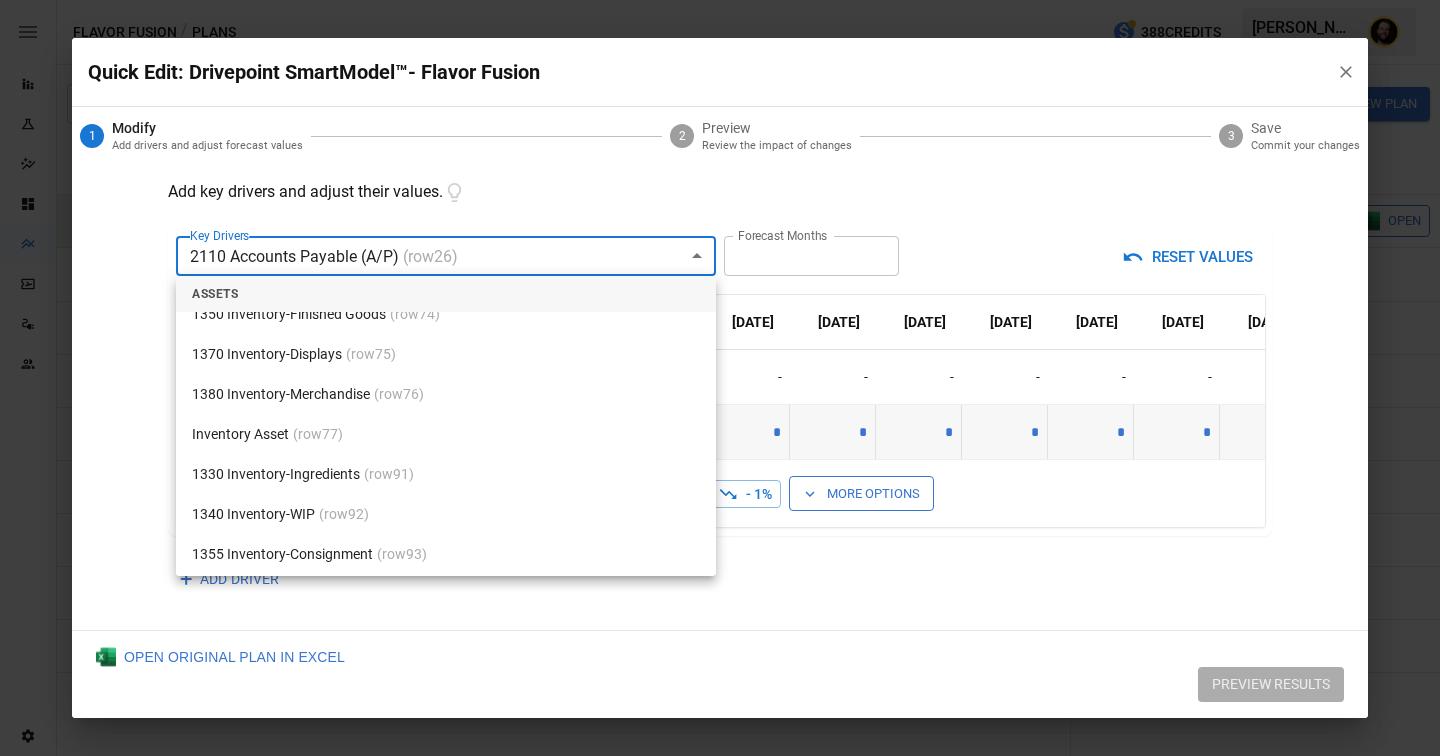 scroll, scrollTop: 2192, scrollLeft: 0, axis: vertical 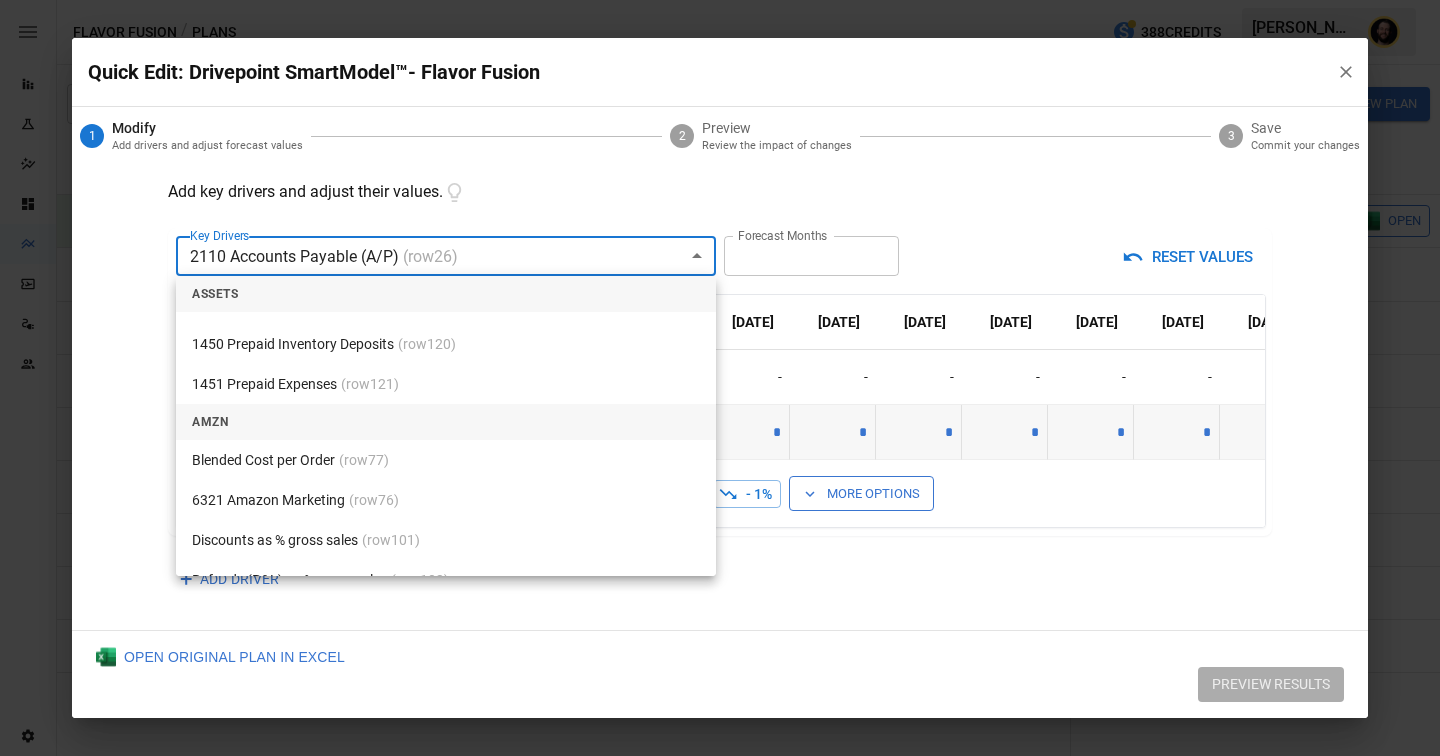 click at bounding box center [720, 378] 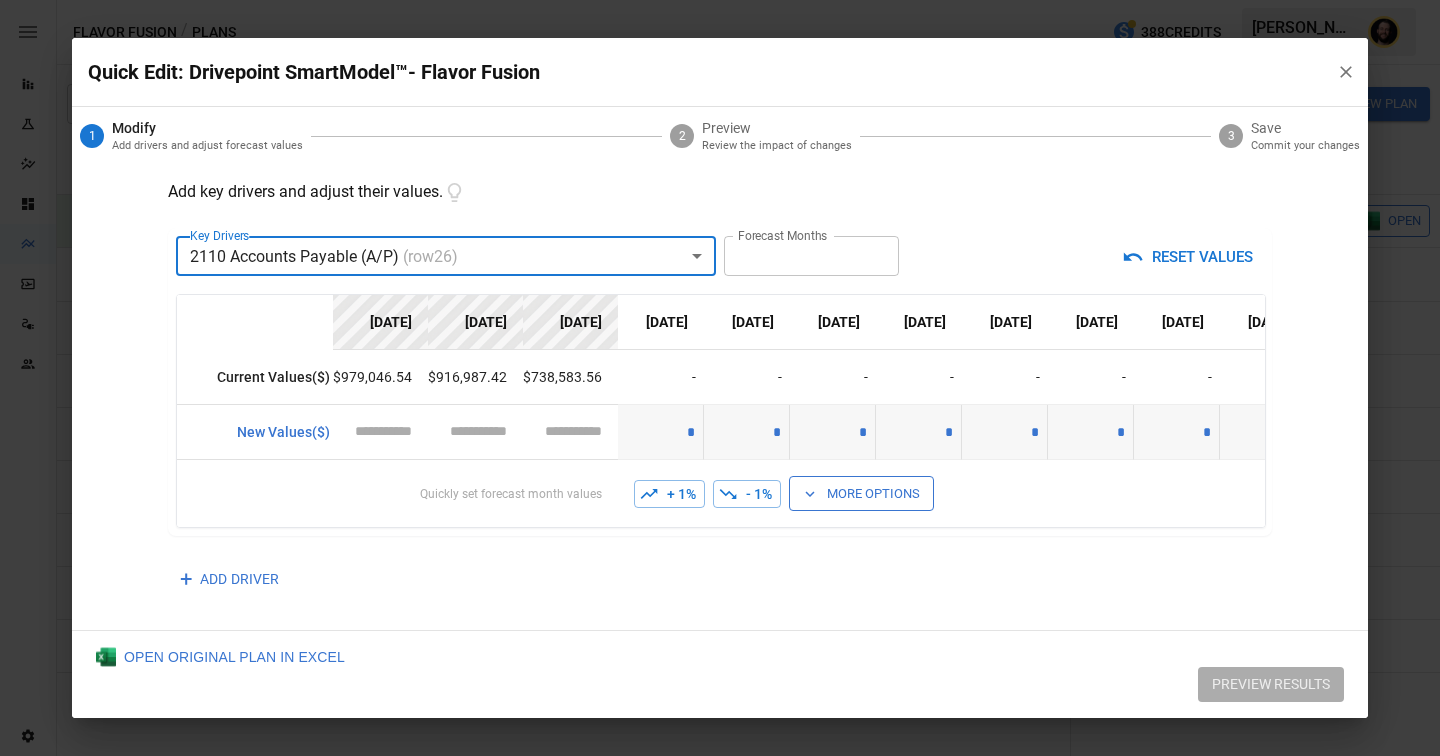 click on "Reports Experiments Dazzler Studio Dashboards Plans SmartModel ™ Data Sources Team Settings Flavor Fusion / Plans 388  Credits Ciaran N. Flavor Fusion Plans ​ ​ January 2025 – December 2025   Visualize   Columns   Add Folder   New Plan Name 2 Description Alerts Status Forecast start Gross Margin EoP Cash EBITDA Margin Net Income Margin Gross Sales Gross Sales: DTC Online Gross Sales: Marketplace Gross Sales: Wholesale Gross Sales: Retail Returns Returns: DTC Online Returns: Marketplace Returns: Wholesale Returns: Retail Shipping Income Shipping Income: DTC Online Shipping Income: Marketplace Shipping Income: Wholesale Shipping Income: Retail Taxes Collected Taxes Collected: DTC Online Taxes Collected: Marketplace Taxes Collected: Wholesale Taxes Collected: Retail Net Revenue Net Revenue: DTC Online Net Revenue: Marketplace Net Revenue: Wholesale Net Revenue: Retail Cost of Goods Sold Cost of Goods Sold: DTC Online Cost of Goods Sold: Marketplace Cost of Goods Sold: Wholesale Cost of Goods Sold: Retail" at bounding box center (720, 0) 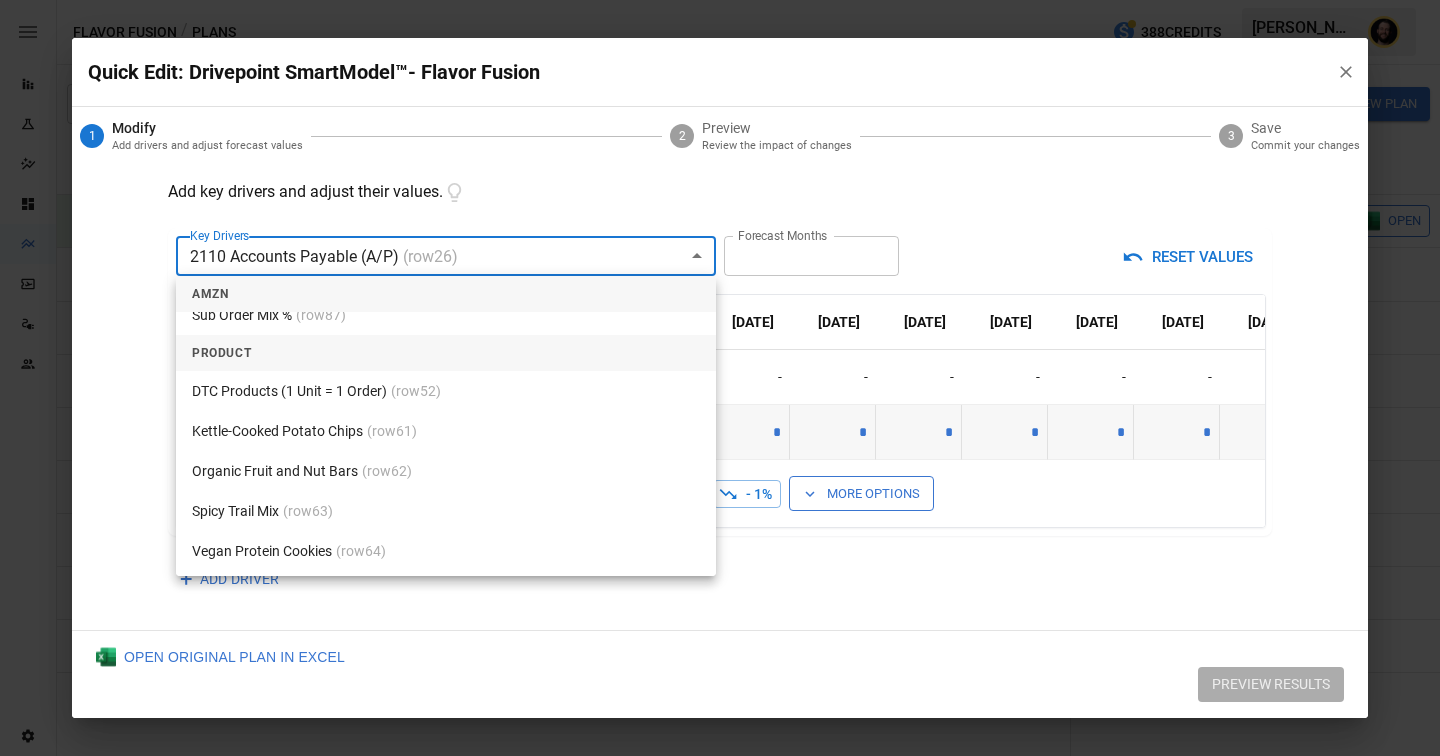 scroll, scrollTop: 2655, scrollLeft: 0, axis: vertical 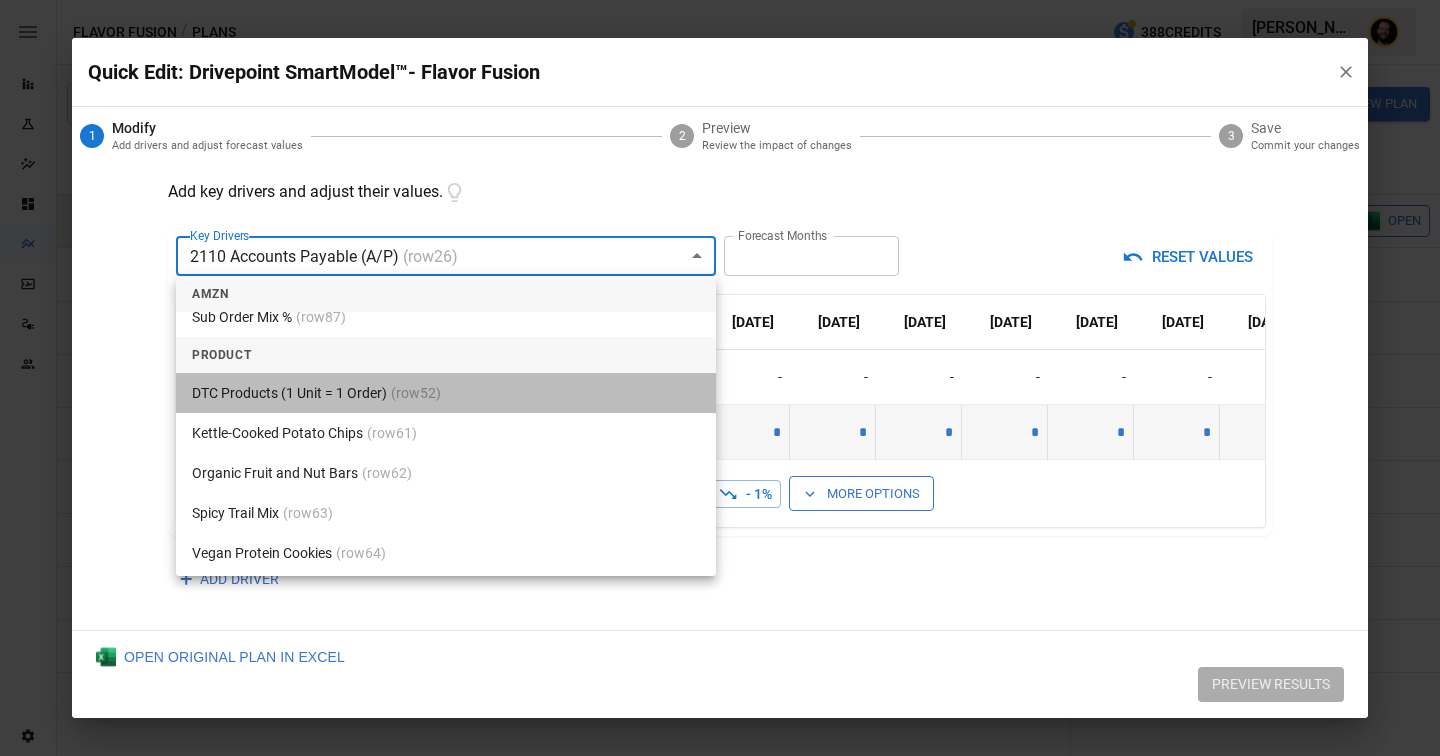 click on "DTC Products (1 Unit = 1 Order) (row  52 )" at bounding box center [446, 393] 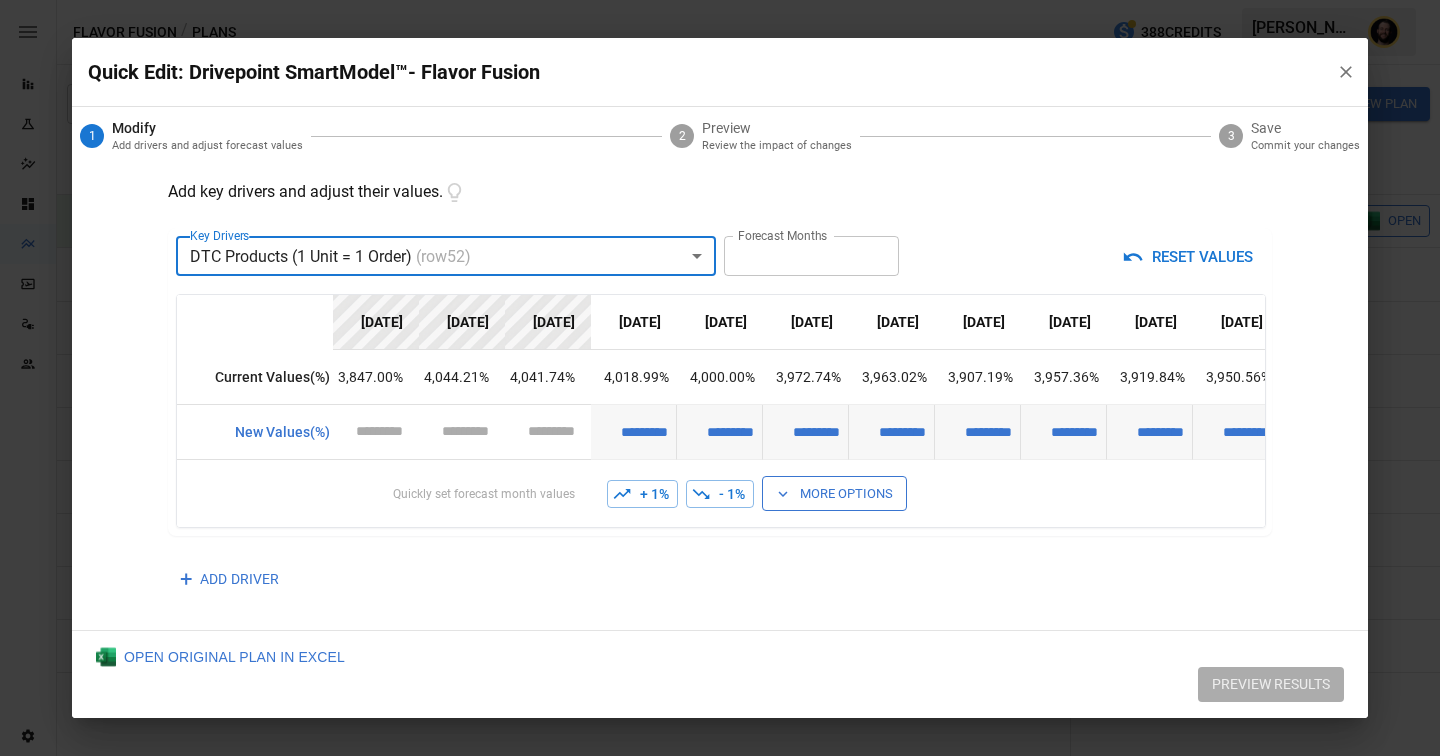 click on "**" at bounding box center (811, 256) 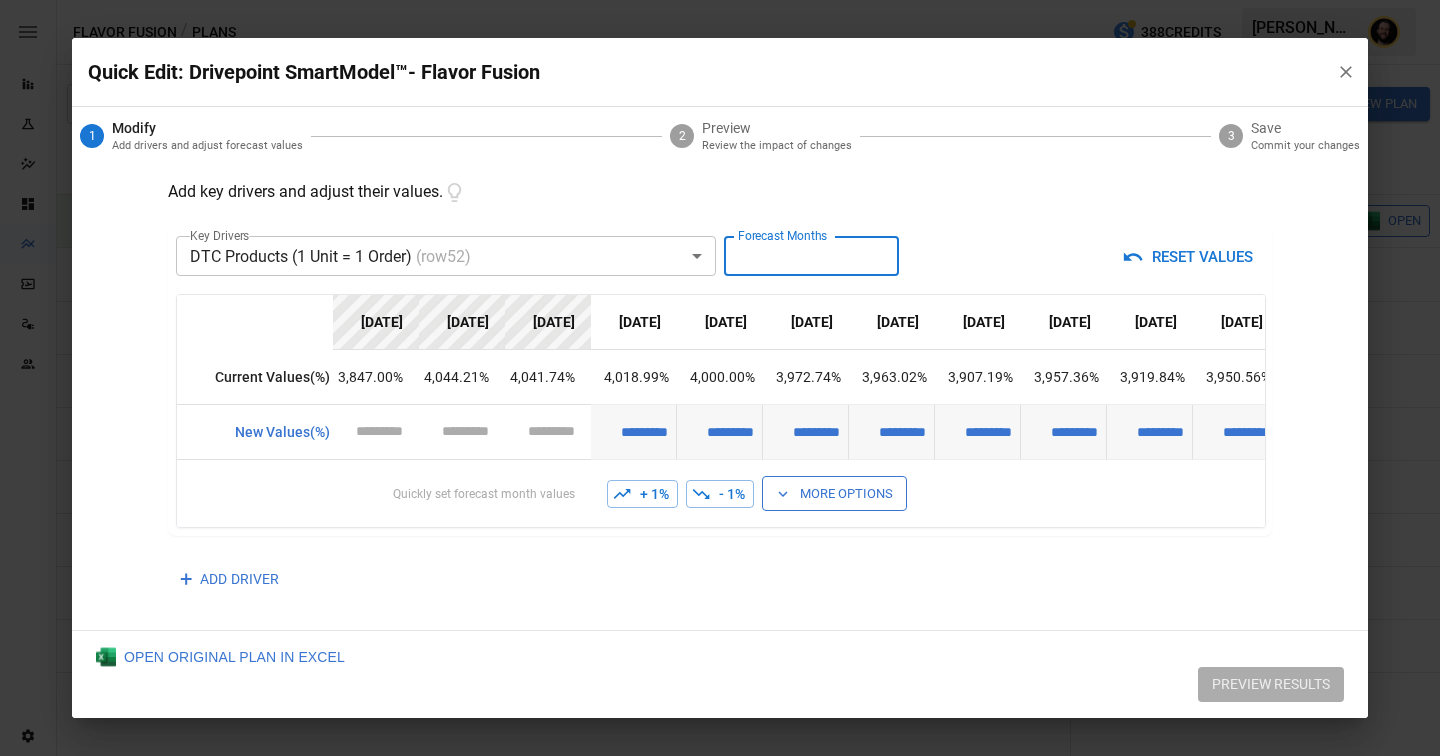 click on "**" at bounding box center [811, 256] 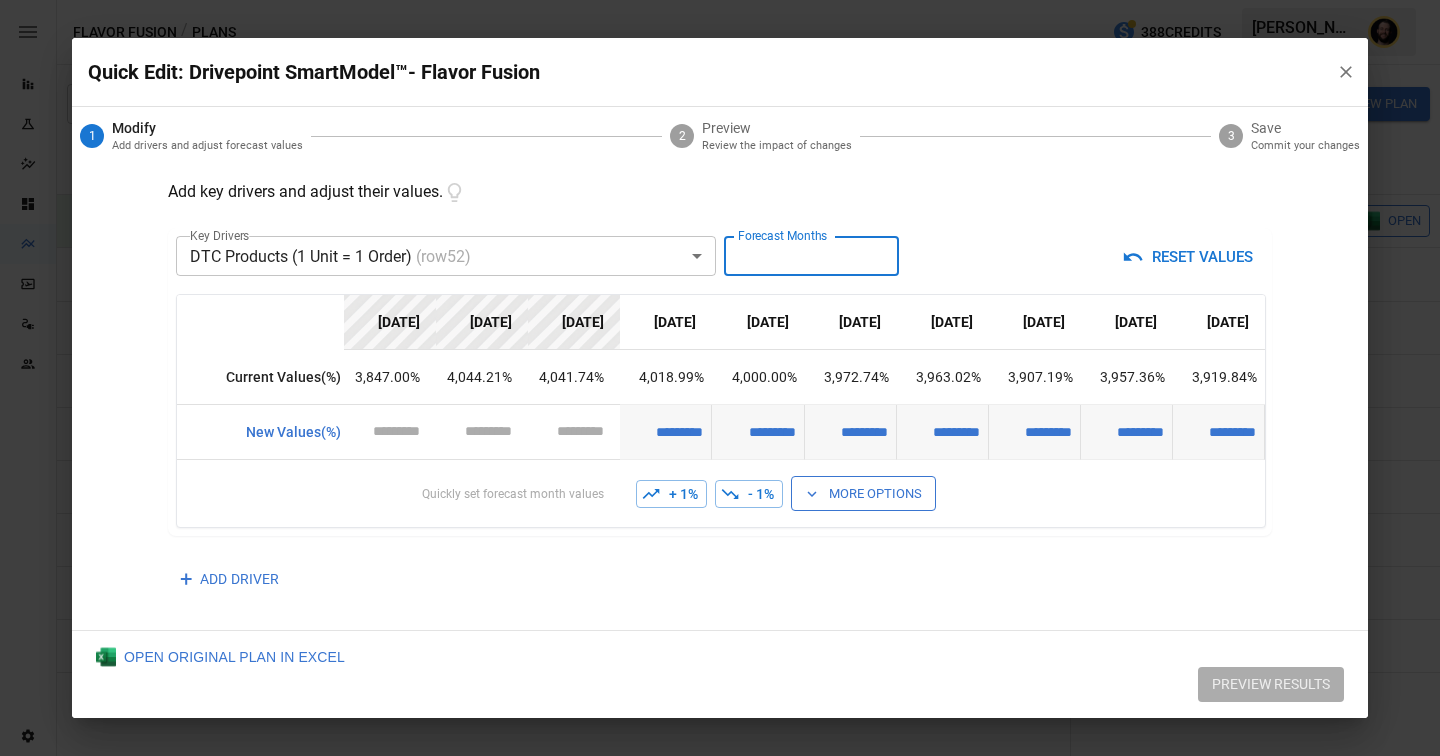 click on "*" at bounding box center [811, 256] 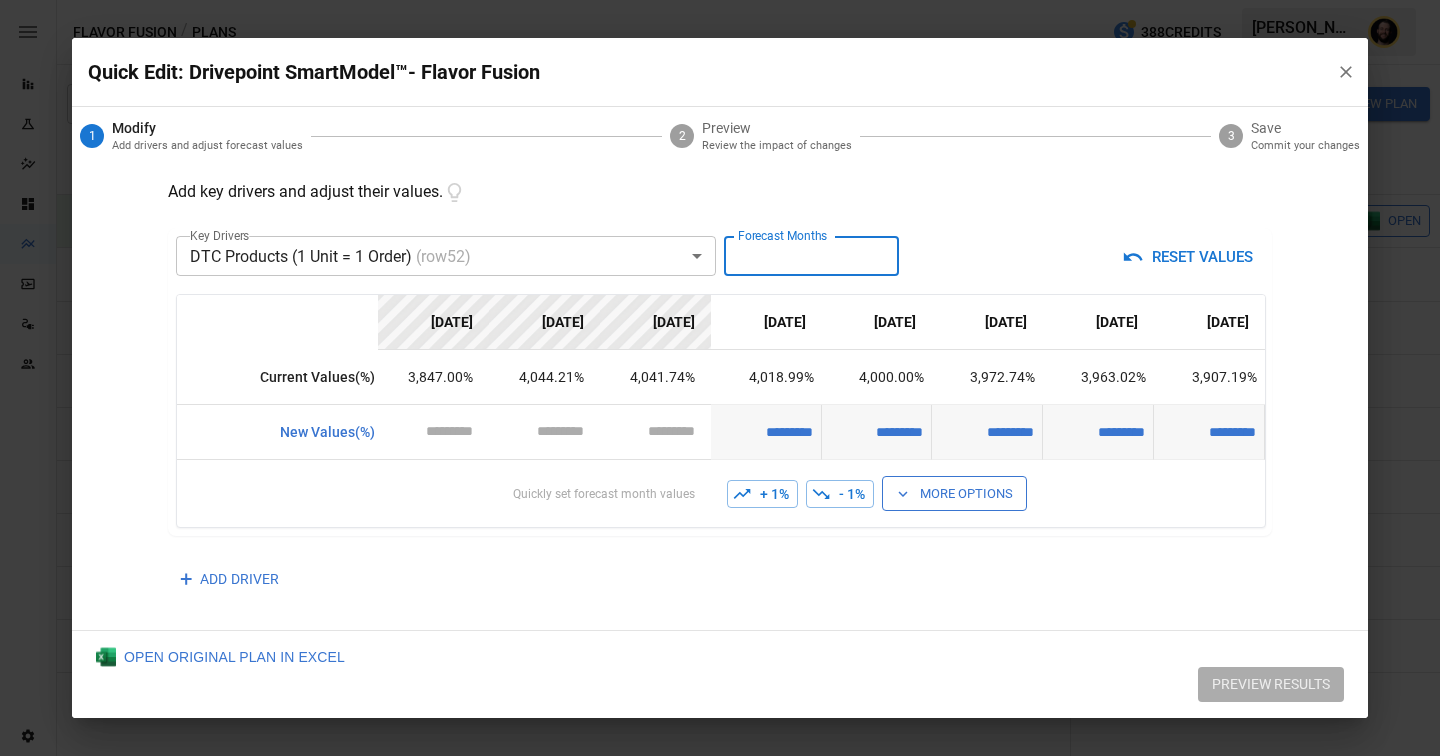 click on "*" at bounding box center (811, 256) 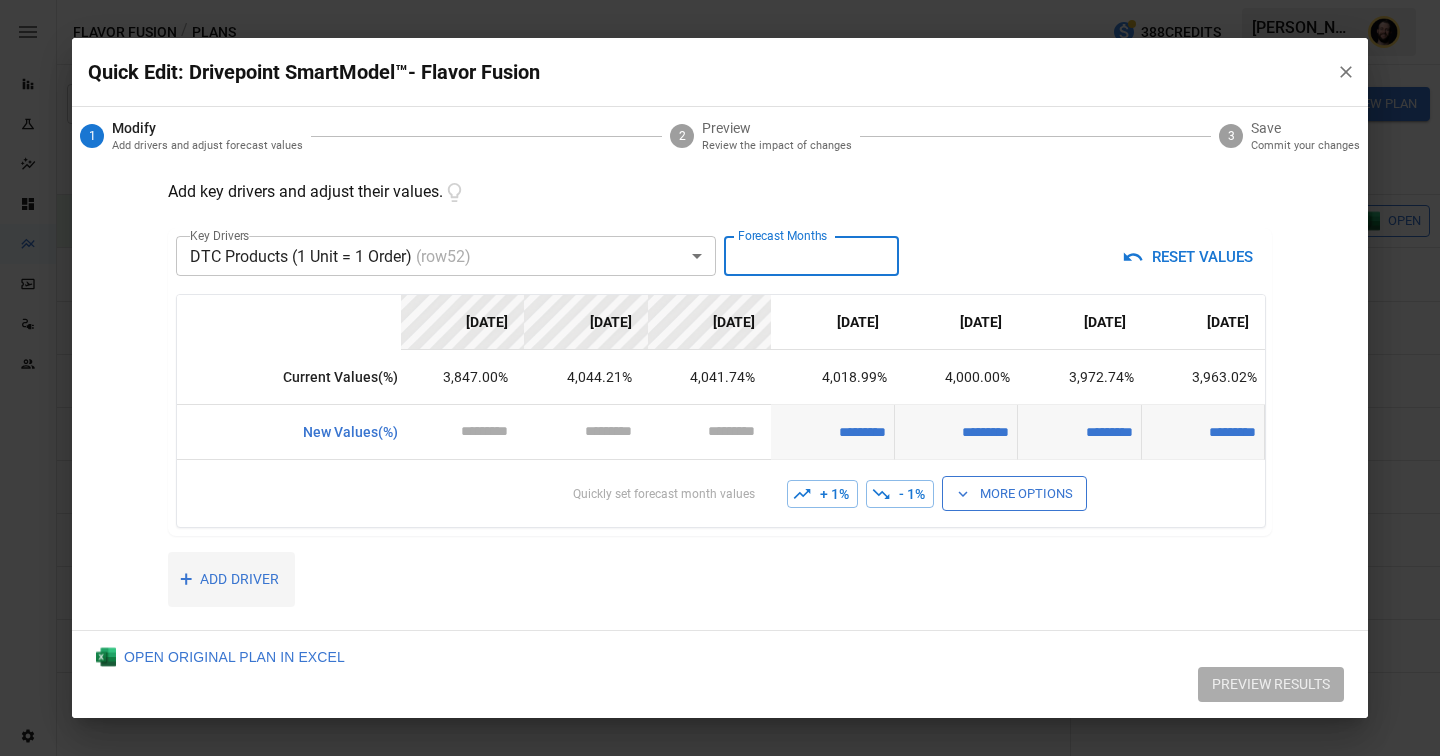 click on "+ ADD DRIVER" at bounding box center [231, 579] 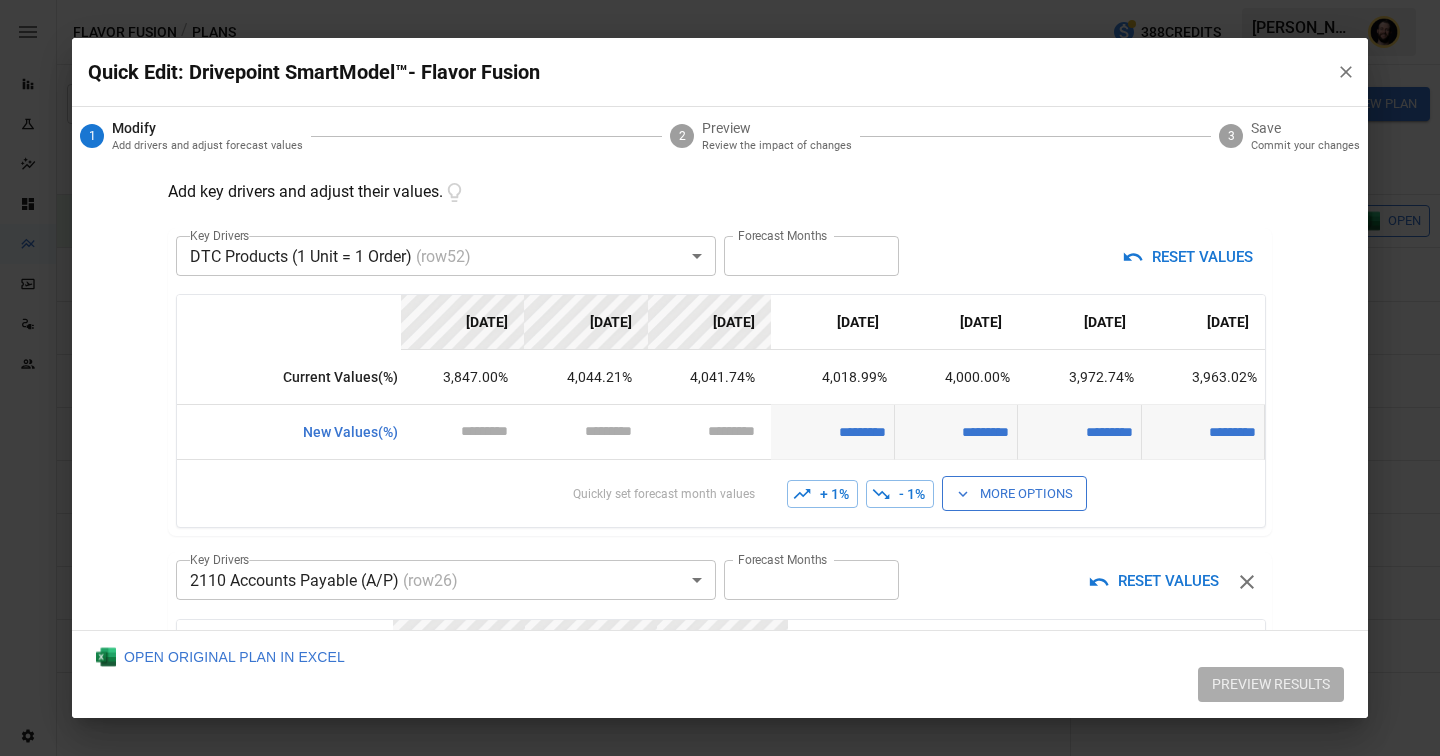 click on "Reports Experiments Dazzler Studio Dashboards Plans SmartModel ™ Data Sources Team Settings Flavor Fusion / Plans 388  Credits Ciaran N. Flavor Fusion Plans ​ ​ January 2025 – December 2025   Visualize   Columns   Add Folder   New Plan Name 2 Description Alerts Status Forecast start Gross Margin EoP Cash EBITDA Margin Net Income Margin Gross Sales Gross Sales: DTC Online Gross Sales: Marketplace Gross Sales: Wholesale Gross Sales: Retail Returns Returns: DTC Online Returns: Marketplace Returns: Wholesale Returns: Retail Shipping Income Shipping Income: DTC Online Shipping Income: Marketplace Shipping Income: Wholesale Shipping Income: Retail Taxes Collected Taxes Collected: DTC Online Taxes Collected: Marketplace Taxes Collected: Wholesale Taxes Collected: Retail Net Revenue Net Revenue: DTC Online Net Revenue: Marketplace Net Revenue: Wholesale Net Revenue: Retail Cost of Goods Sold Cost of Goods Sold: DTC Online Cost of Goods Sold: Marketplace Cost of Goods Sold: Wholesale Cost of Goods Sold: Retail" at bounding box center [720, 0] 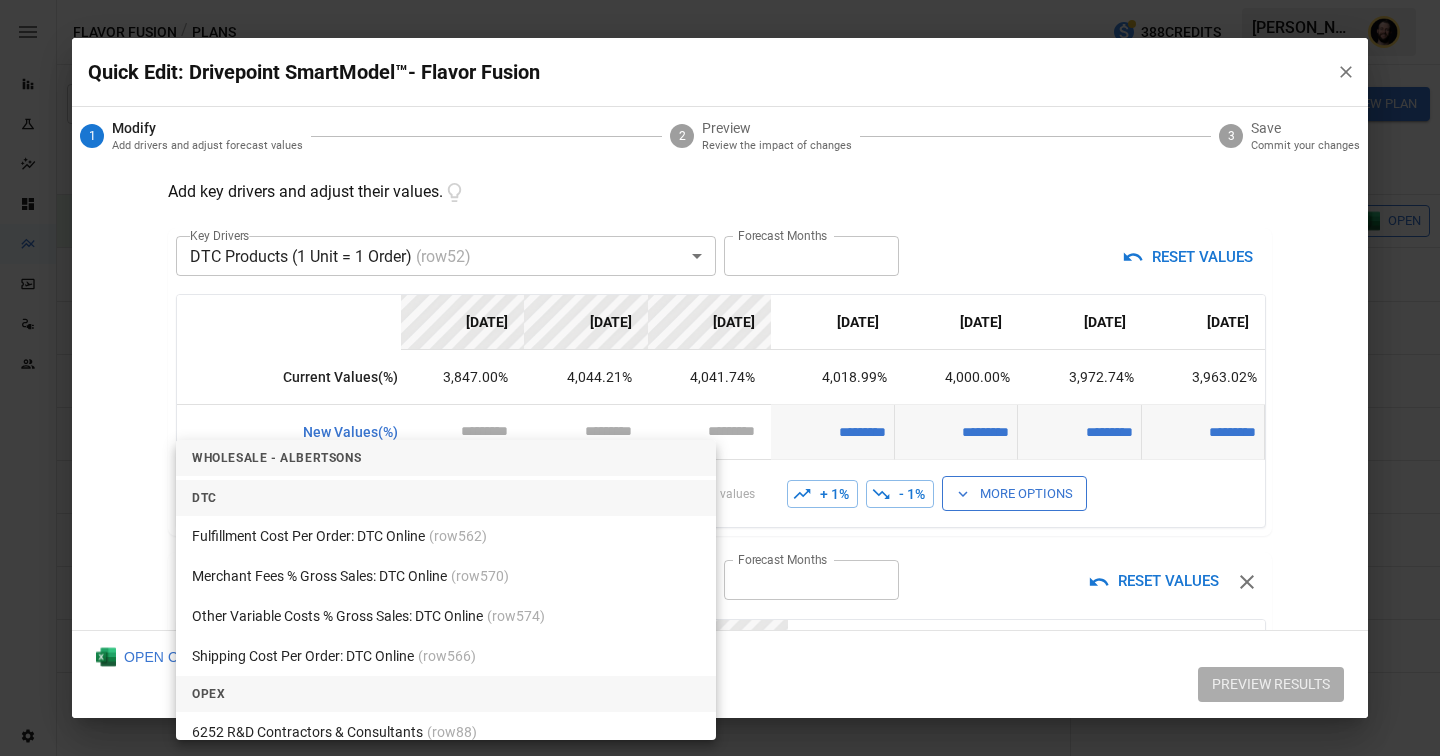 scroll, scrollTop: 7024, scrollLeft: 0, axis: vertical 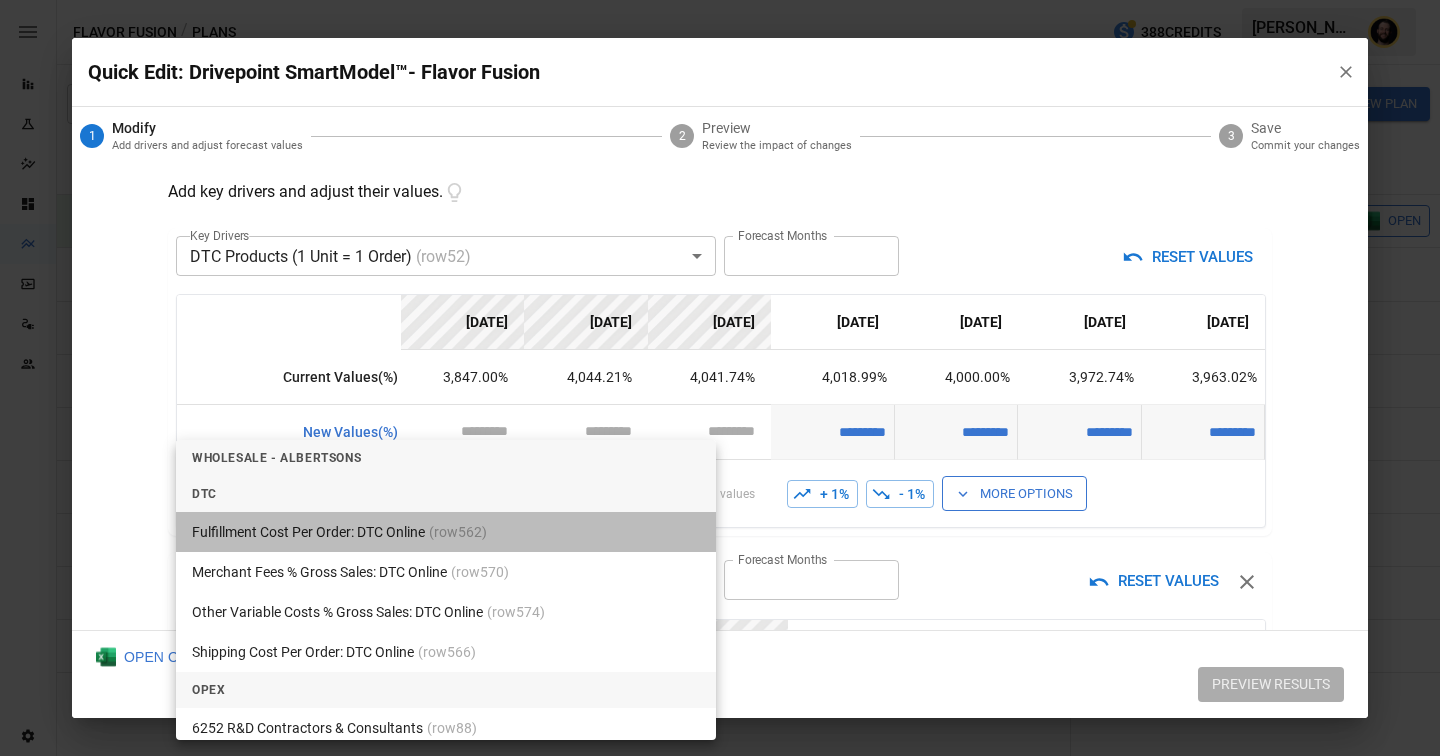 click on "Fulfillment Cost Per Order: DTC Online (row  562 )" at bounding box center (446, 532) 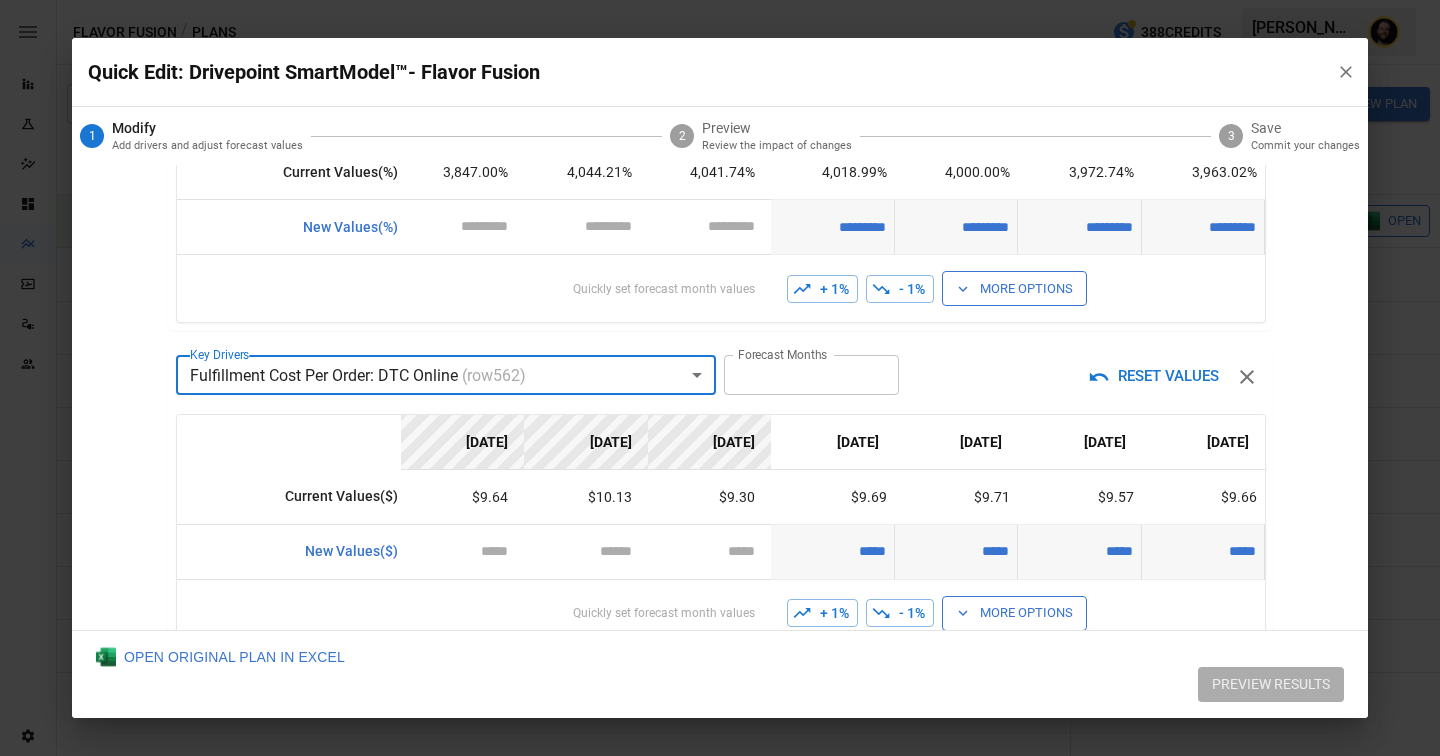 scroll, scrollTop: 366, scrollLeft: 0, axis: vertical 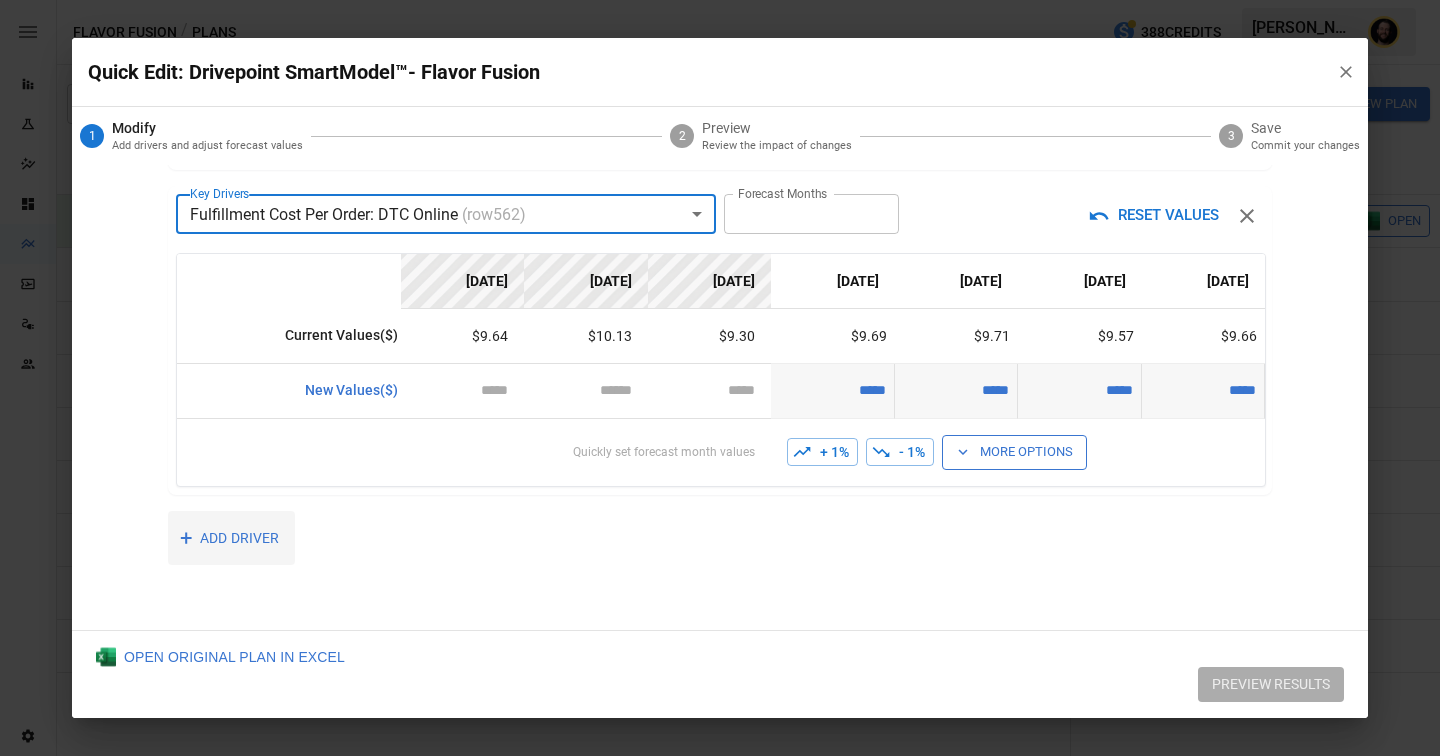 click on "+ ADD DRIVER" at bounding box center (231, 538) 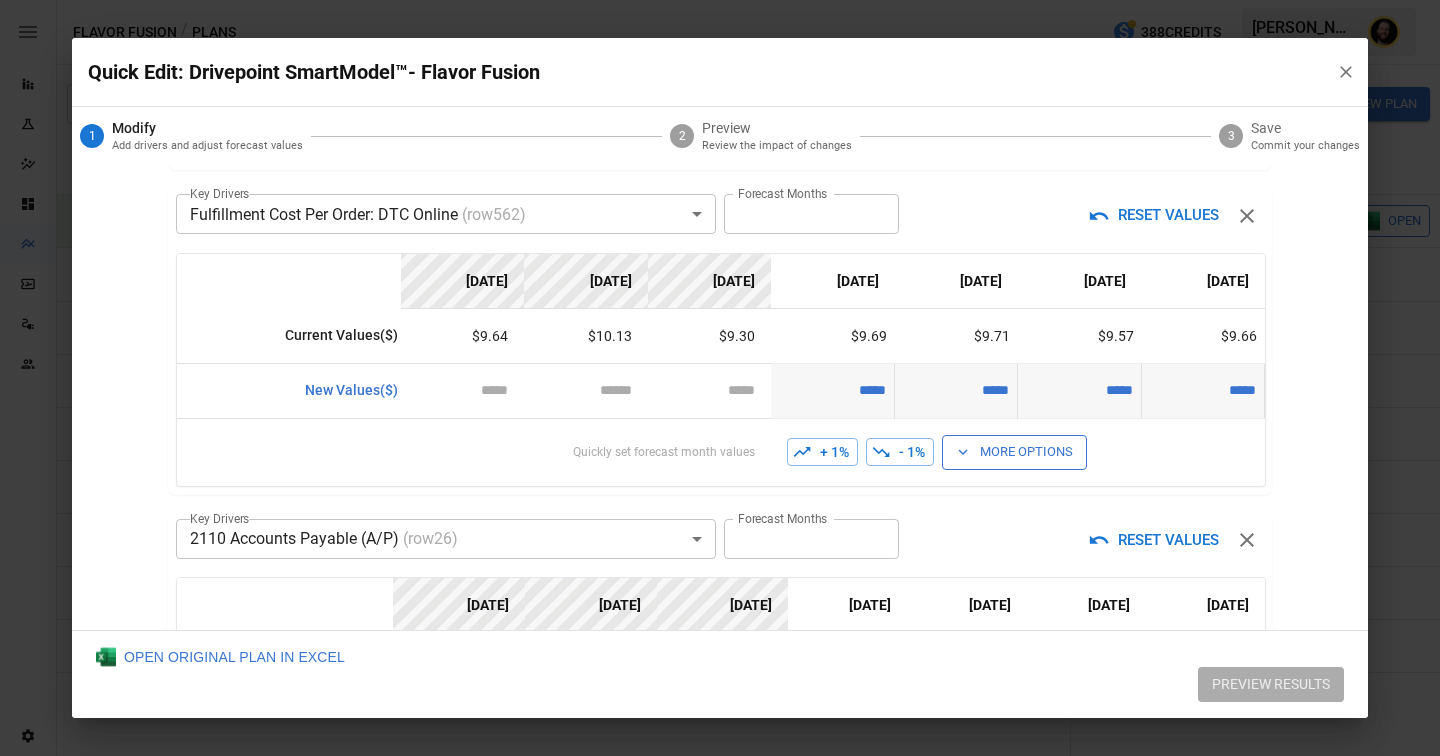 click on "Reports Experiments Dazzler Studio Dashboards Plans SmartModel ™ Data Sources Team Settings Flavor Fusion / Plans 388  Credits Ciaran N. Flavor Fusion Plans ​ ​ January 2025 – December 2025   Visualize   Columns   Add Folder   New Plan Name 2 Description Alerts Status Forecast start Gross Margin EoP Cash EBITDA Margin Net Income Margin Gross Sales Gross Sales: DTC Online Gross Sales: Marketplace Gross Sales: Wholesale Gross Sales: Retail Returns Returns: DTC Online Returns: Marketplace Returns: Wholesale Returns: Retail Shipping Income Shipping Income: DTC Online Shipping Income: Marketplace Shipping Income: Wholesale Shipping Income: Retail Taxes Collected Taxes Collected: DTC Online Taxes Collected: Marketplace Taxes Collected: Wholesale Taxes Collected: Retail Net Revenue Net Revenue: DTC Online Net Revenue: Marketplace Net Revenue: Wholesale Net Revenue: Retail Cost of Goods Sold Cost of Goods Sold: DTC Online Cost of Goods Sold: Marketplace Cost of Goods Sold: Wholesale Cost of Goods Sold: Retail" at bounding box center (720, 0) 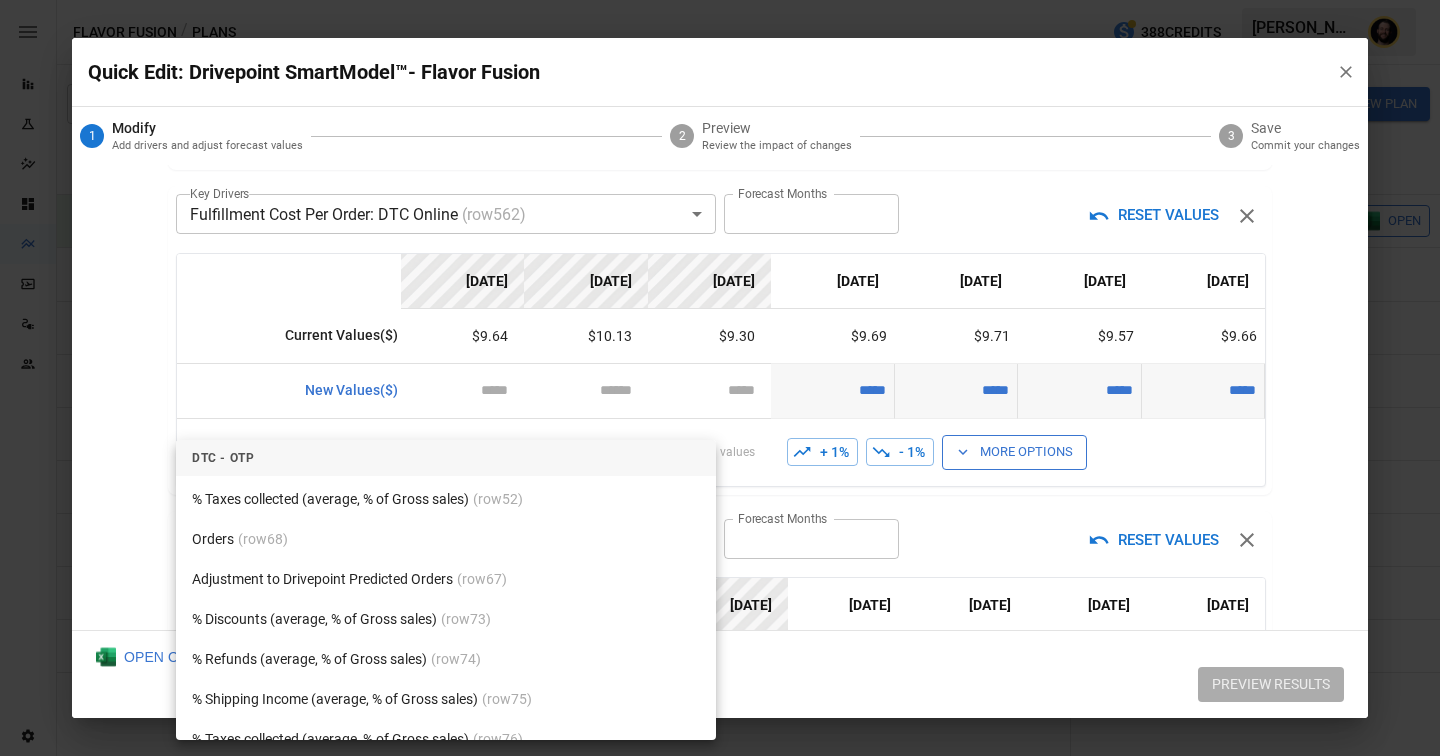scroll, scrollTop: 9367, scrollLeft: 0, axis: vertical 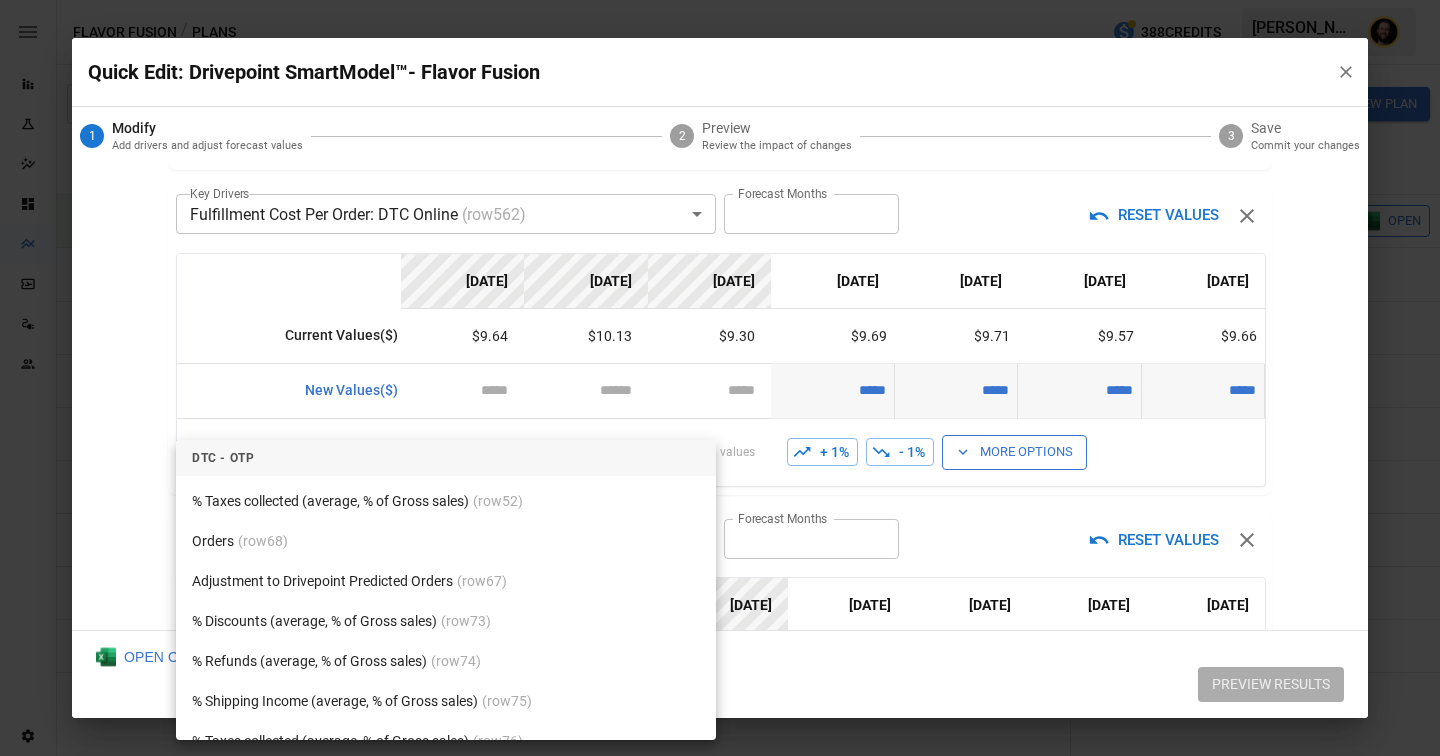 click on "(row  68 )" at bounding box center [263, 541] 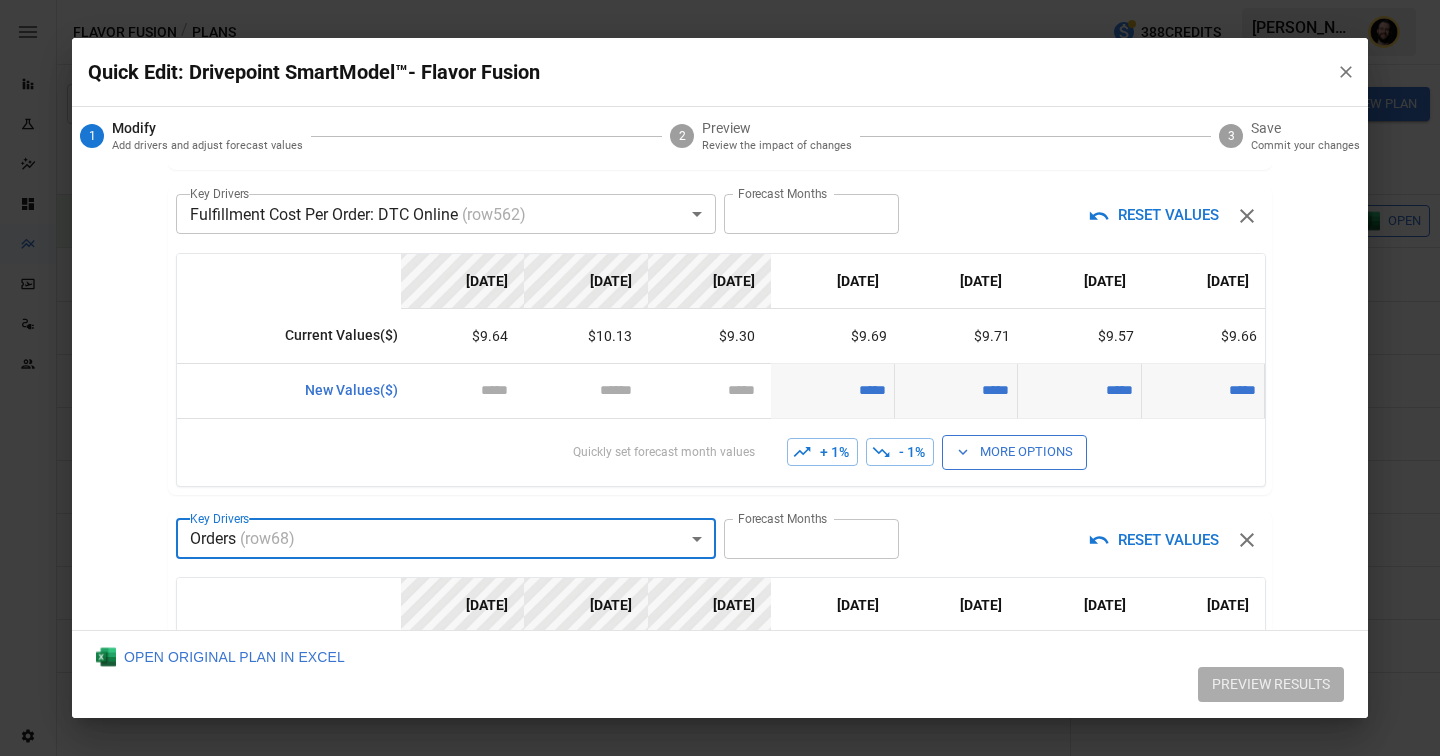 scroll, scrollTop: 0, scrollLeft: 0, axis: both 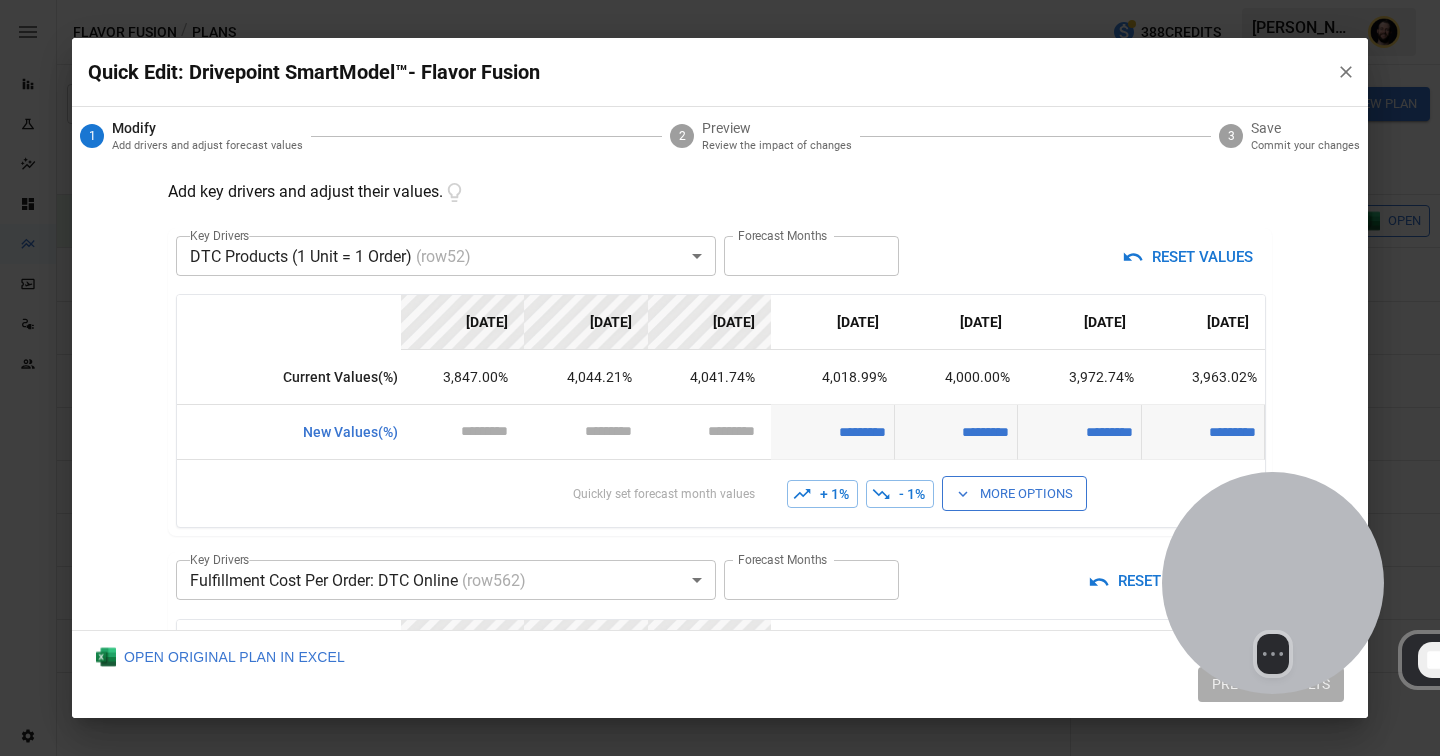 drag, startPoint x: 321, startPoint y: 564, endPoint x: 1265, endPoint y: 535, distance: 944.4453 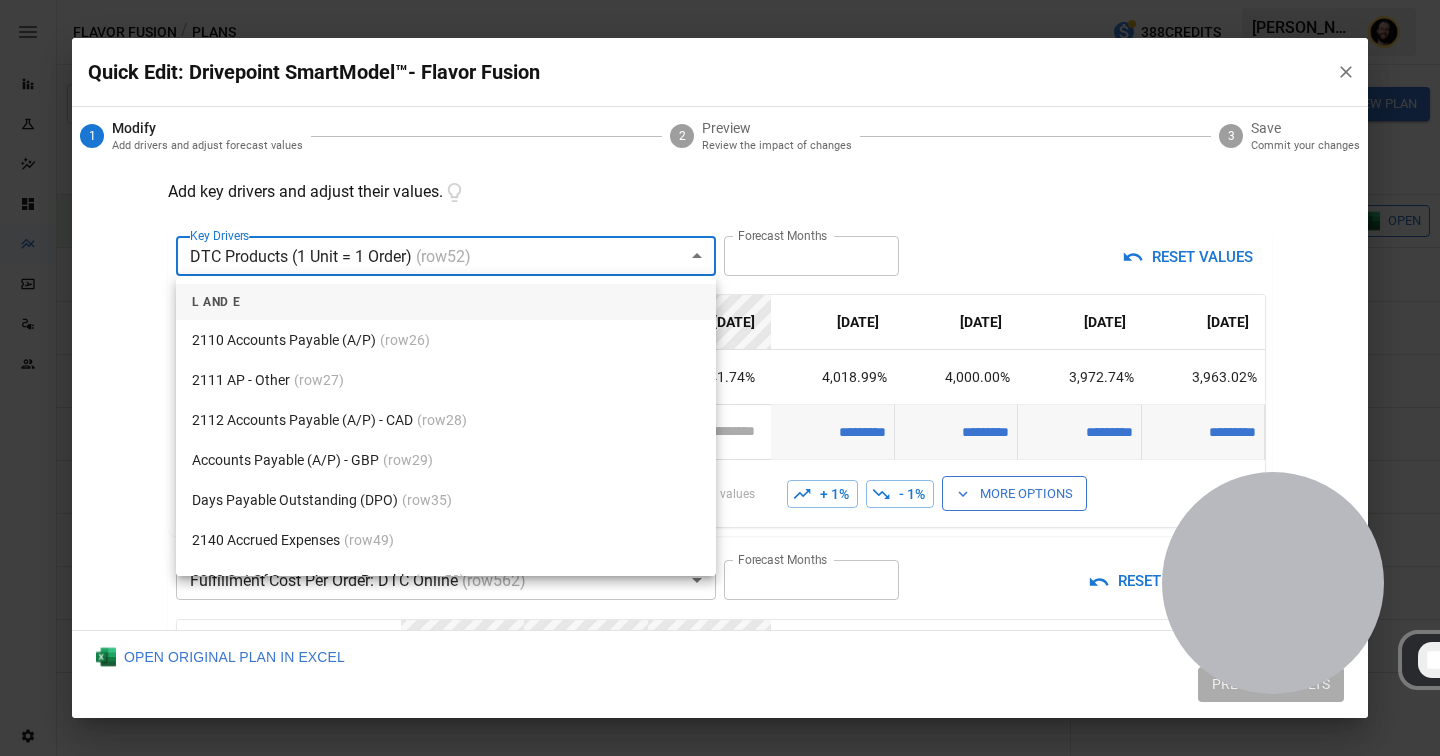 click on "Reports Experiments Dazzler Studio Dashboards Plans SmartModel ™ Data Sources Team Settings Flavor Fusion / Plans 388  Credits Ciaran N. Flavor Fusion Plans ​ ​ January 2025 – December 2025   Visualize   Columns   Add Folder   New Plan Name 2 Description Alerts Status Forecast start Gross Margin EoP Cash EBITDA Margin Net Income Margin Gross Sales Gross Sales: DTC Online Gross Sales: Marketplace Gross Sales: Wholesale Gross Sales: Retail Returns Returns: DTC Online Returns: Marketplace Returns: Wholesale Returns: Retail Shipping Income Shipping Income: DTC Online Shipping Income: Marketplace Shipping Income: Wholesale Shipping Income: Retail Taxes Collected Taxes Collected: DTC Online Taxes Collected: Marketplace Taxes Collected: Wholesale Taxes Collected: Retail Net Revenue Net Revenue: DTC Online Net Revenue: Marketplace Net Revenue: Wholesale Net Revenue: Retail Cost of Goods Sold Cost of Goods Sold: DTC Online Cost of Goods Sold: Marketplace Cost of Goods Sold: Wholesale Cost of Goods Sold: Retail" at bounding box center [720, 0] 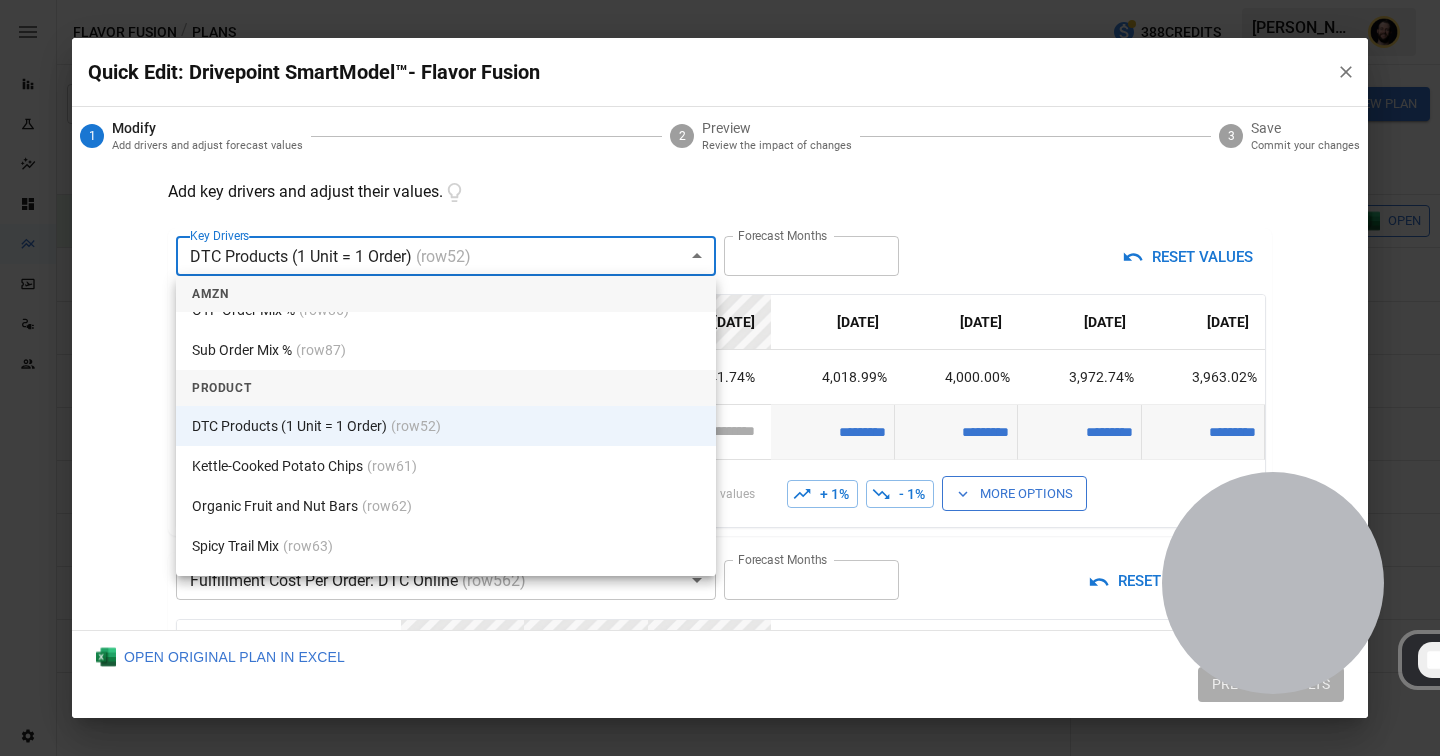 click at bounding box center [720, 378] 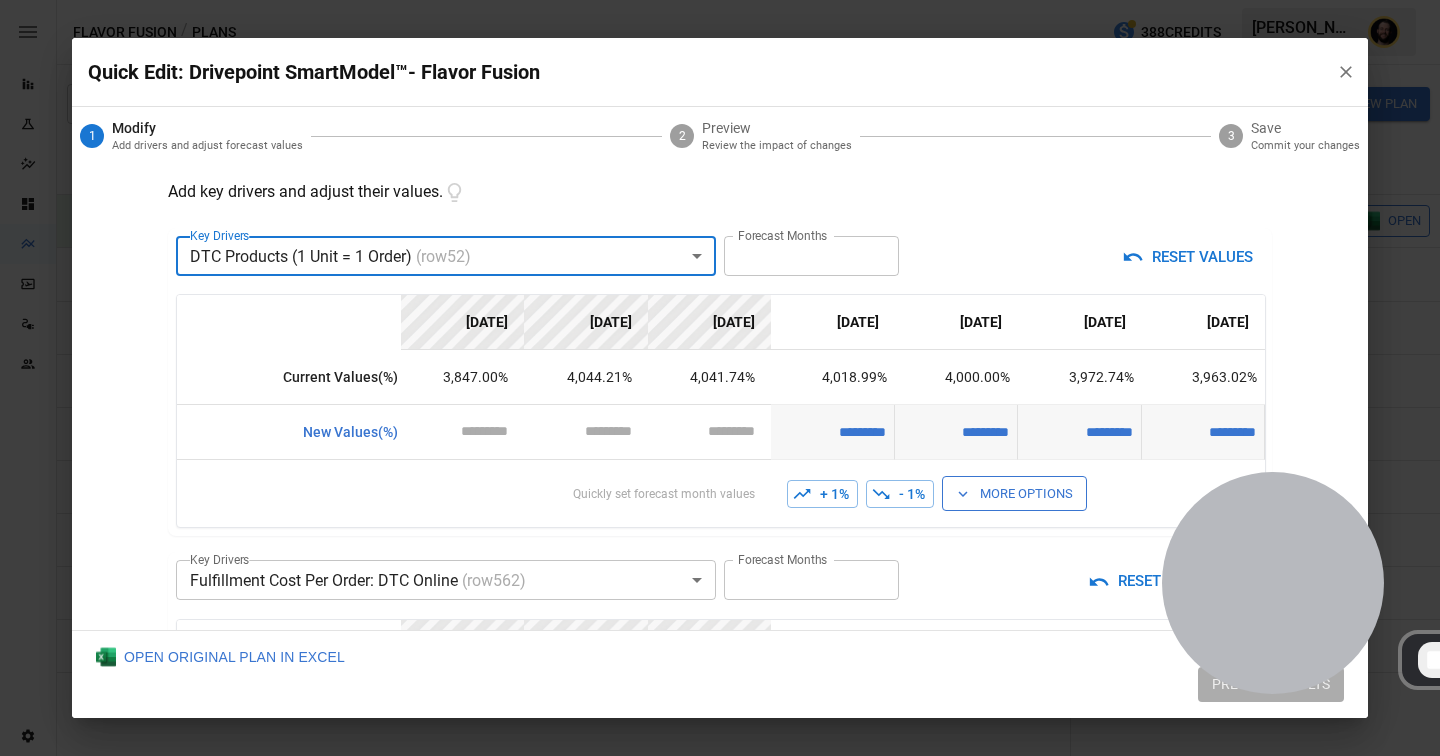 click on "+ 1%" at bounding box center [822, 494] 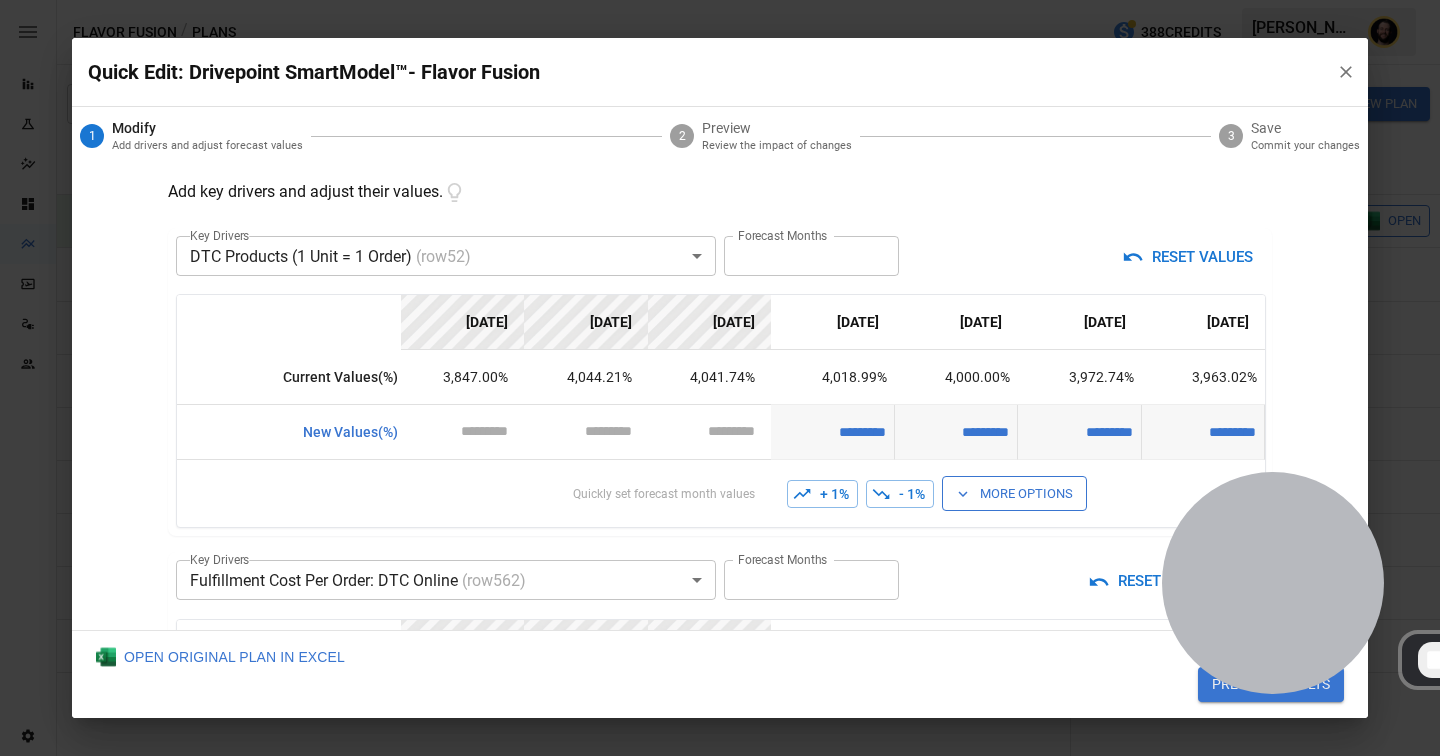 click on "+ 1%" at bounding box center [822, 494] 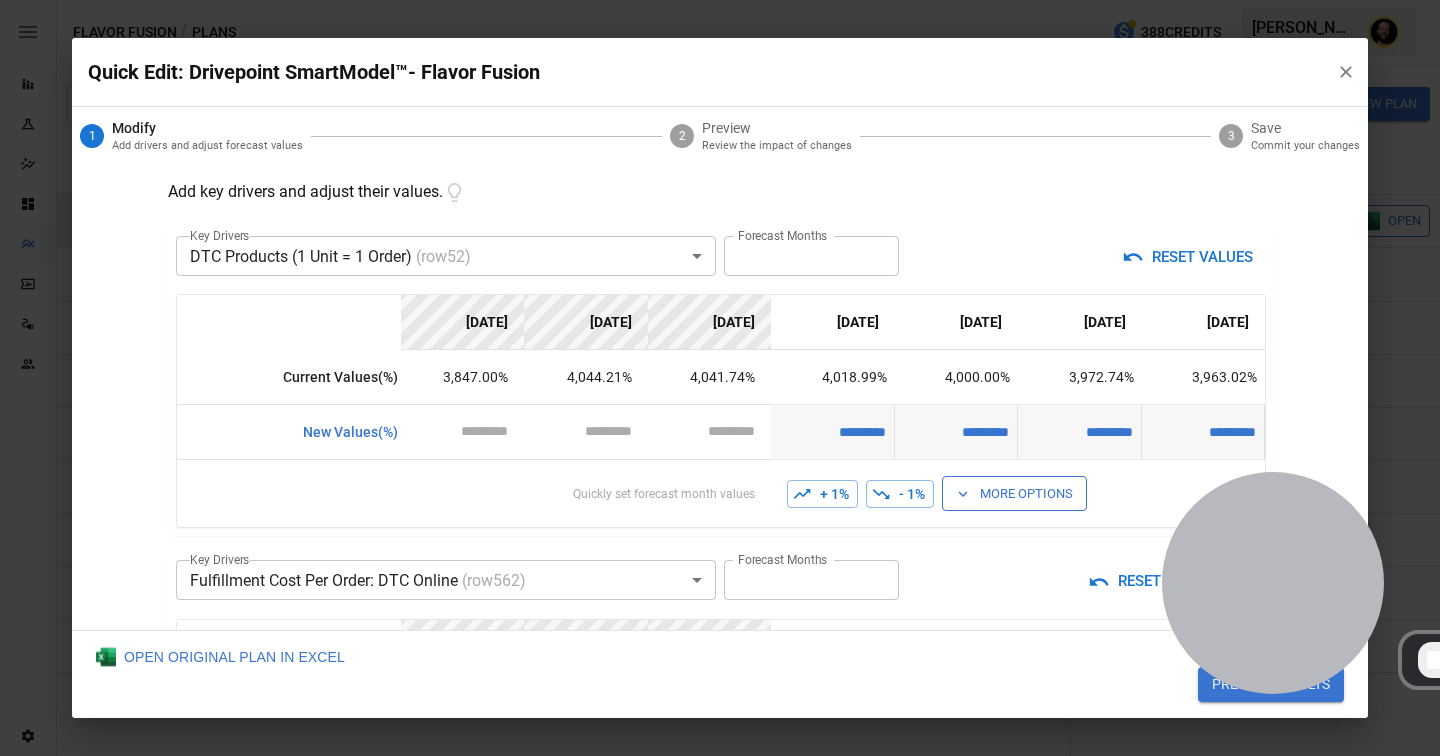 click on "More Options" at bounding box center [1014, 493] 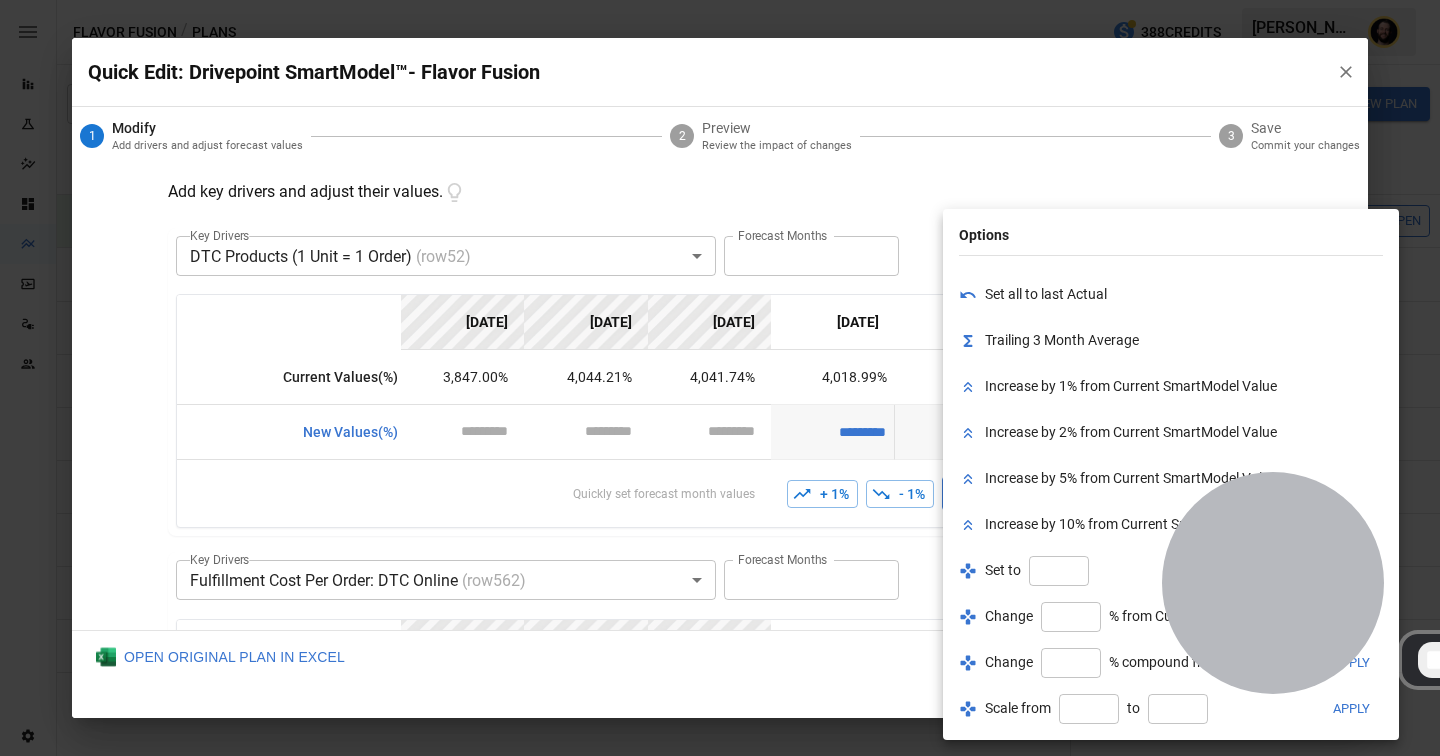 click at bounding box center (720, 378) 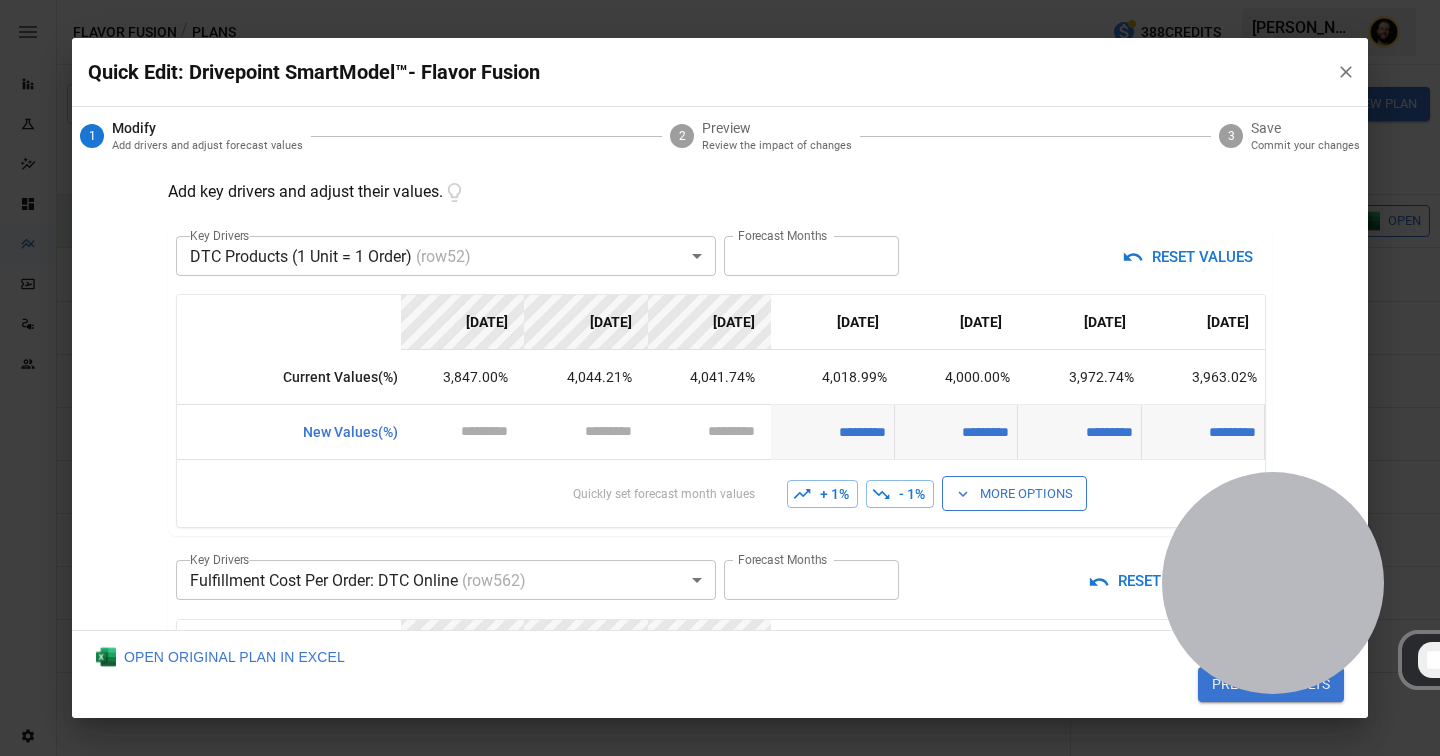 type on "*" 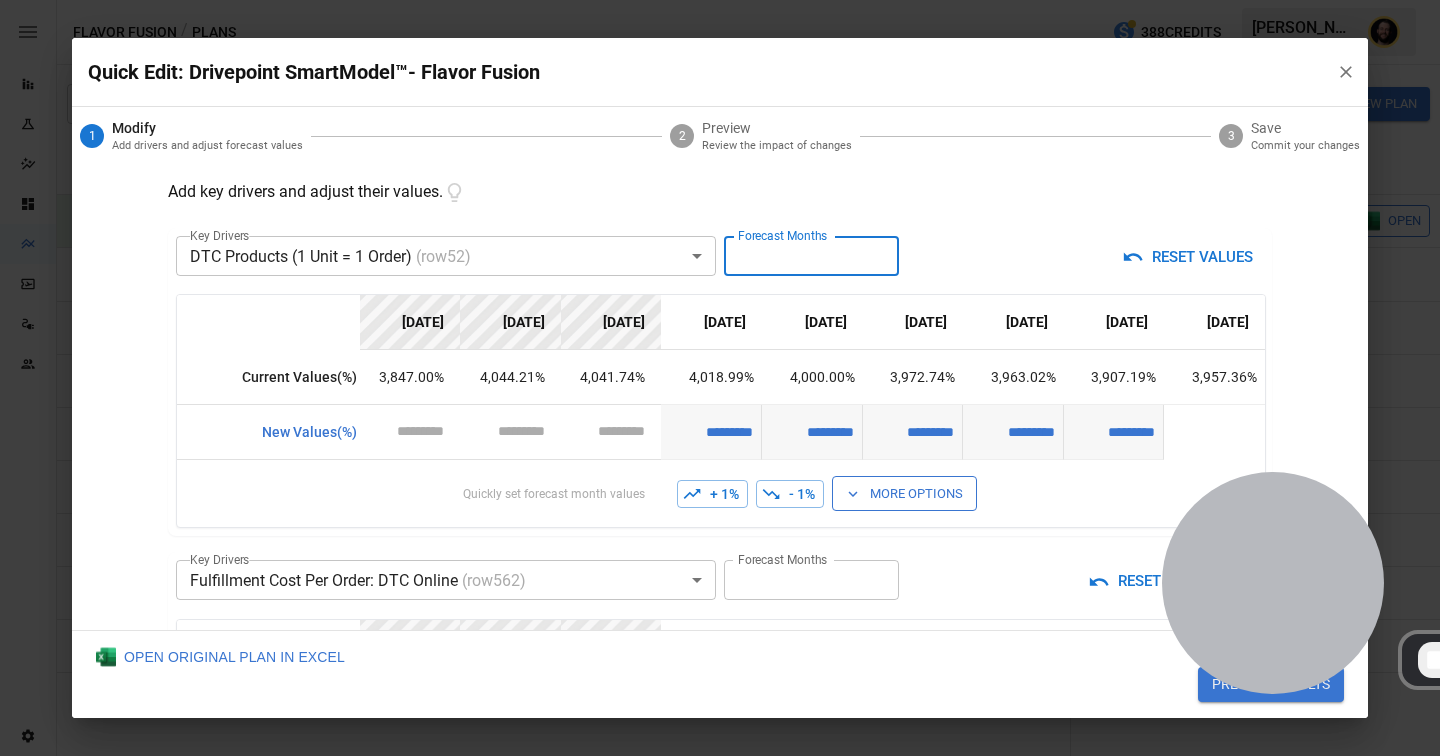 click on "*" at bounding box center [811, 256] 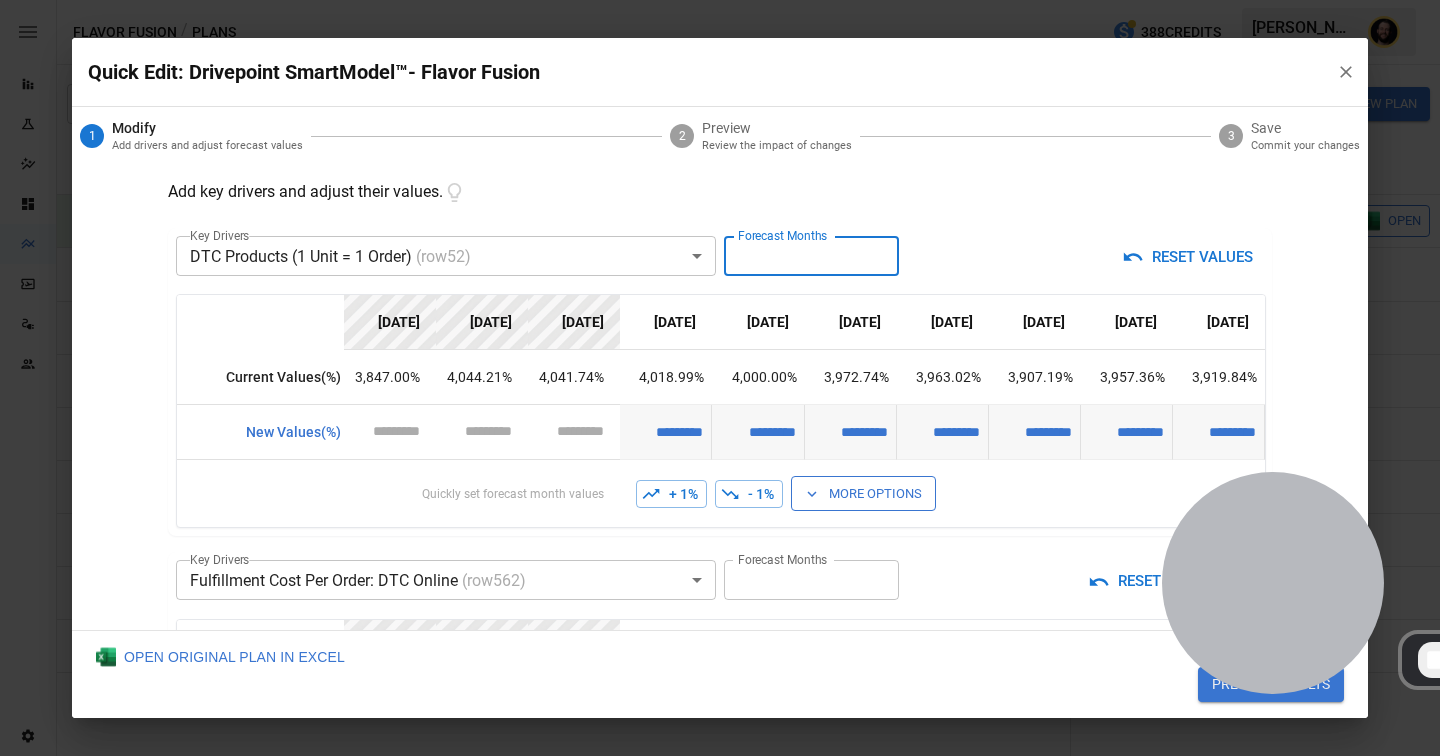type on "*" 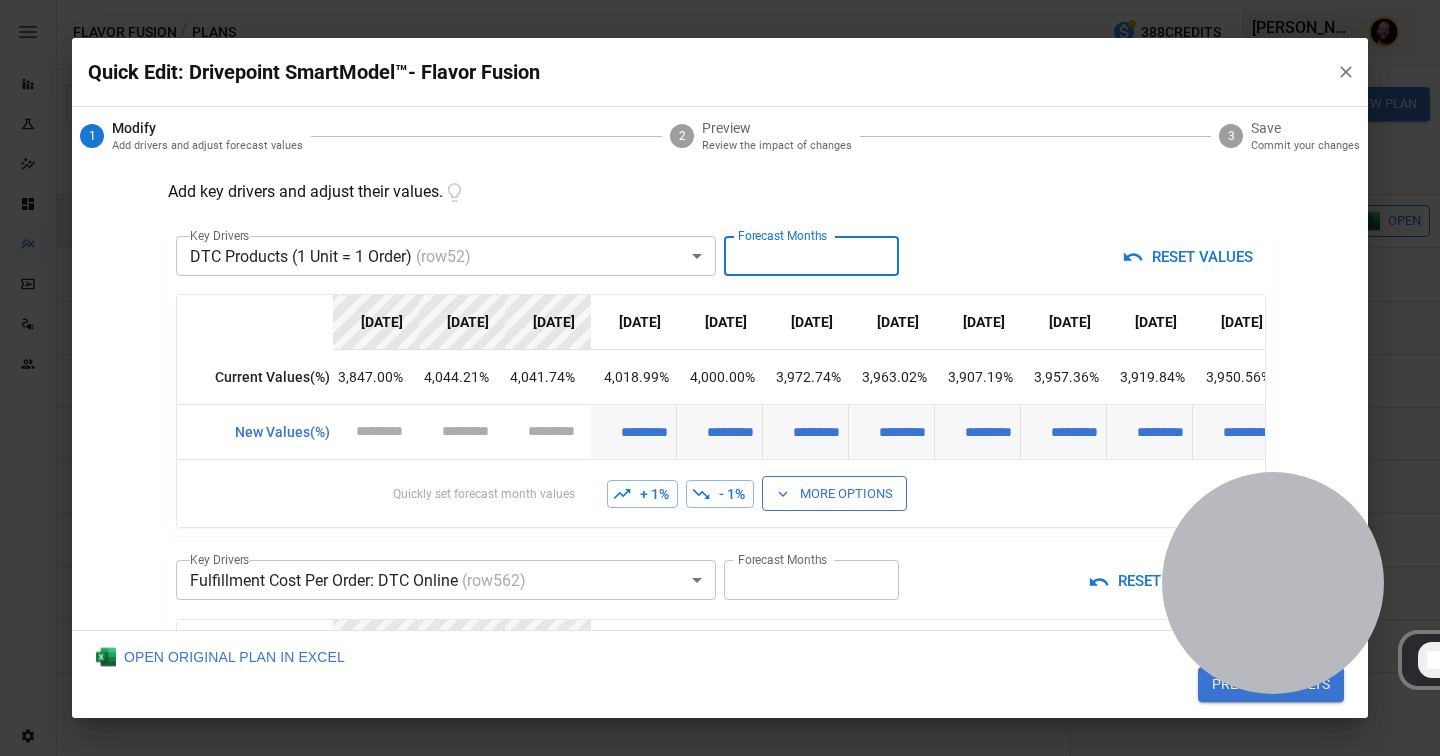 click on "More Options" at bounding box center (834, 493) 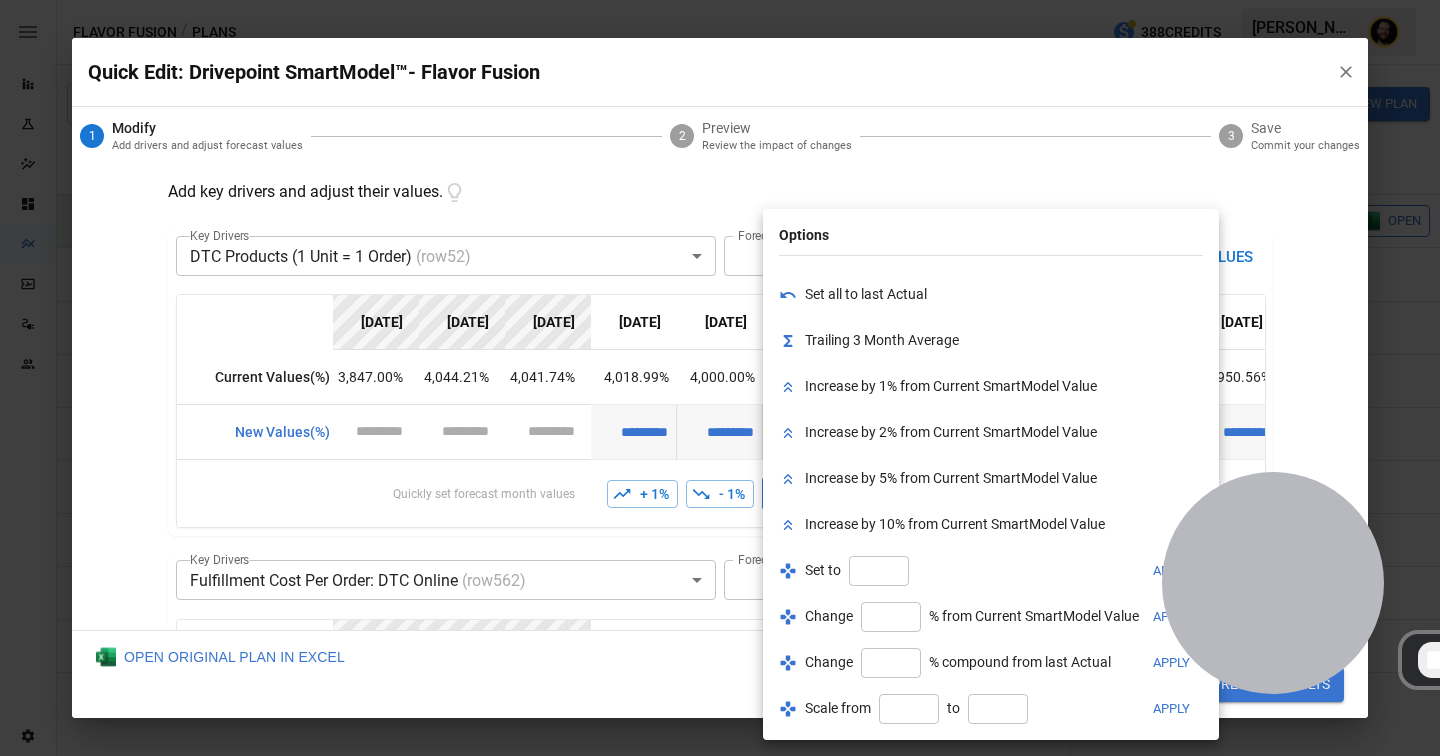click at bounding box center [720, 378] 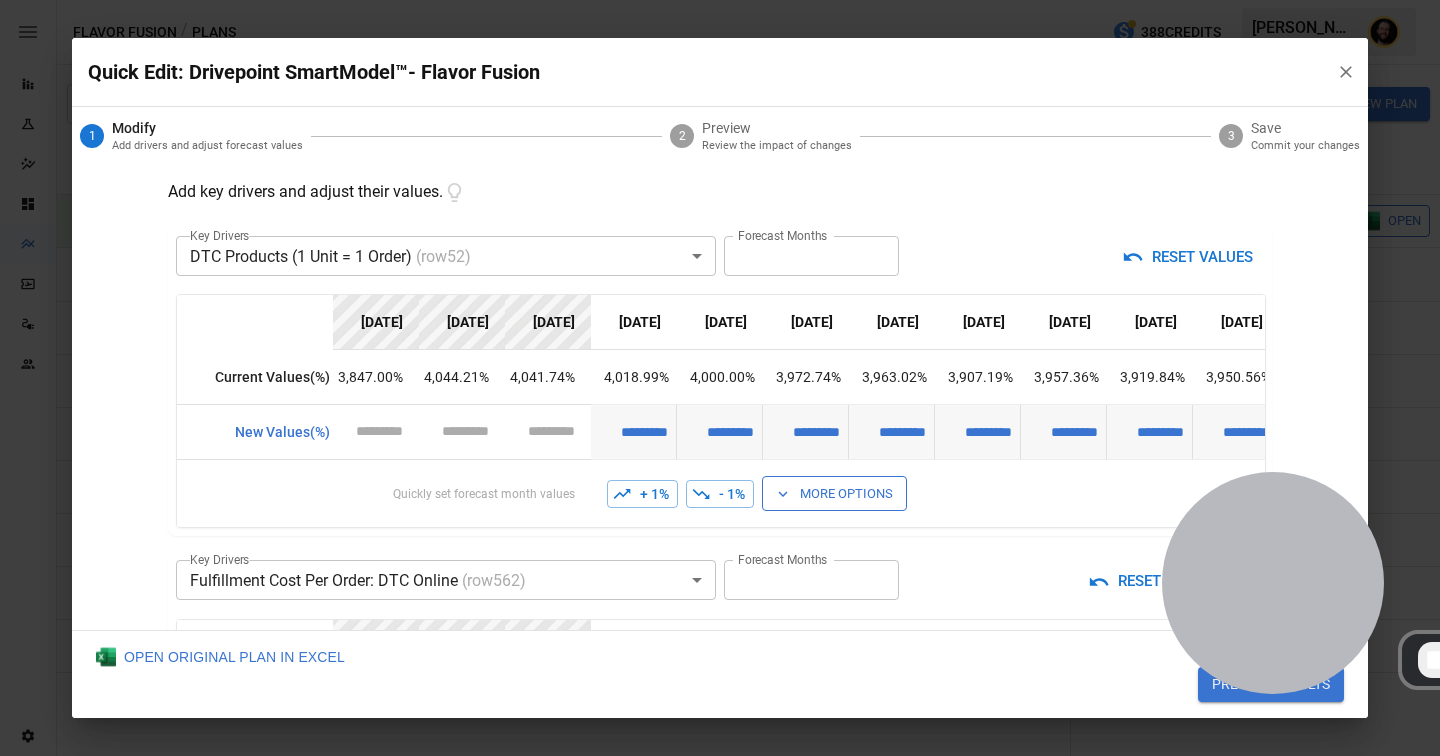 click on "*********" at bounding box center [633, 432] 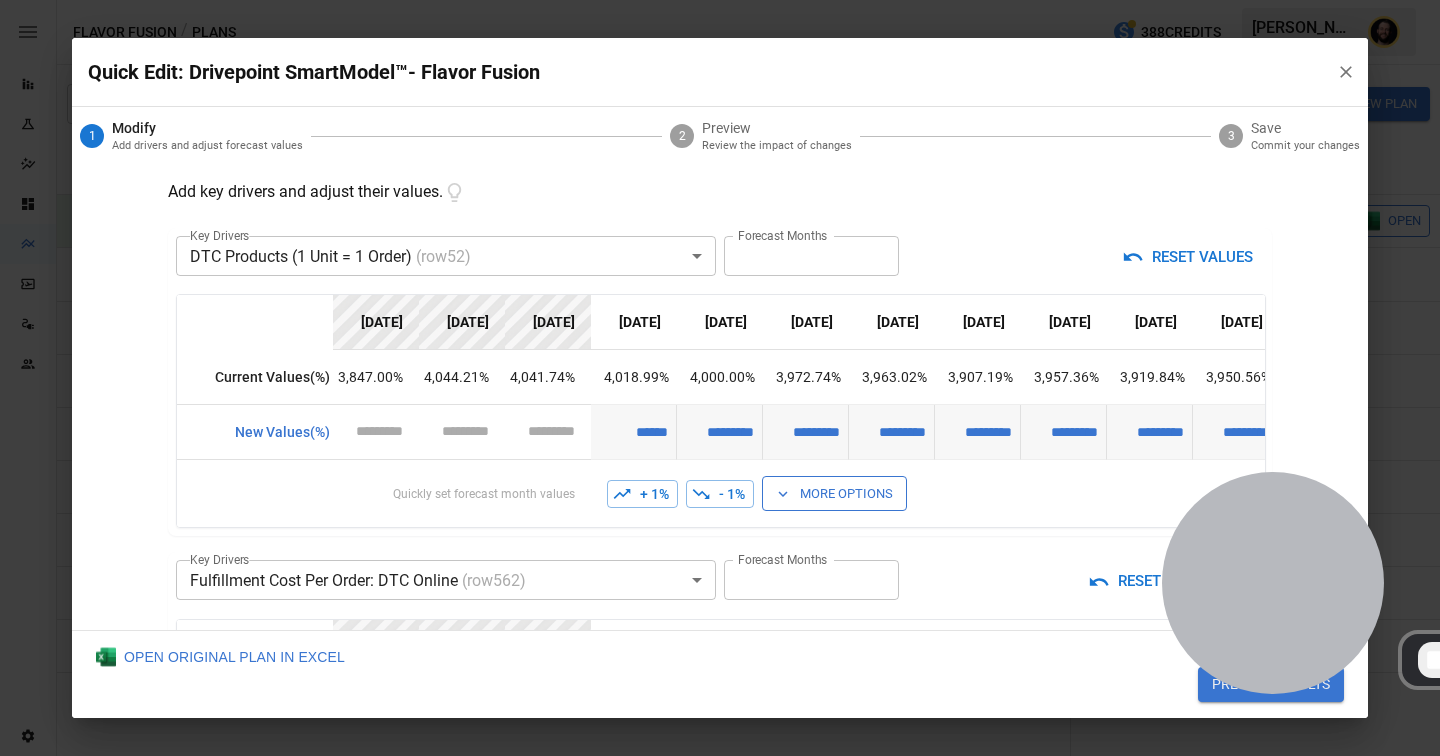 click on "Quickly set forecast month values" at bounding box center (384, 493) 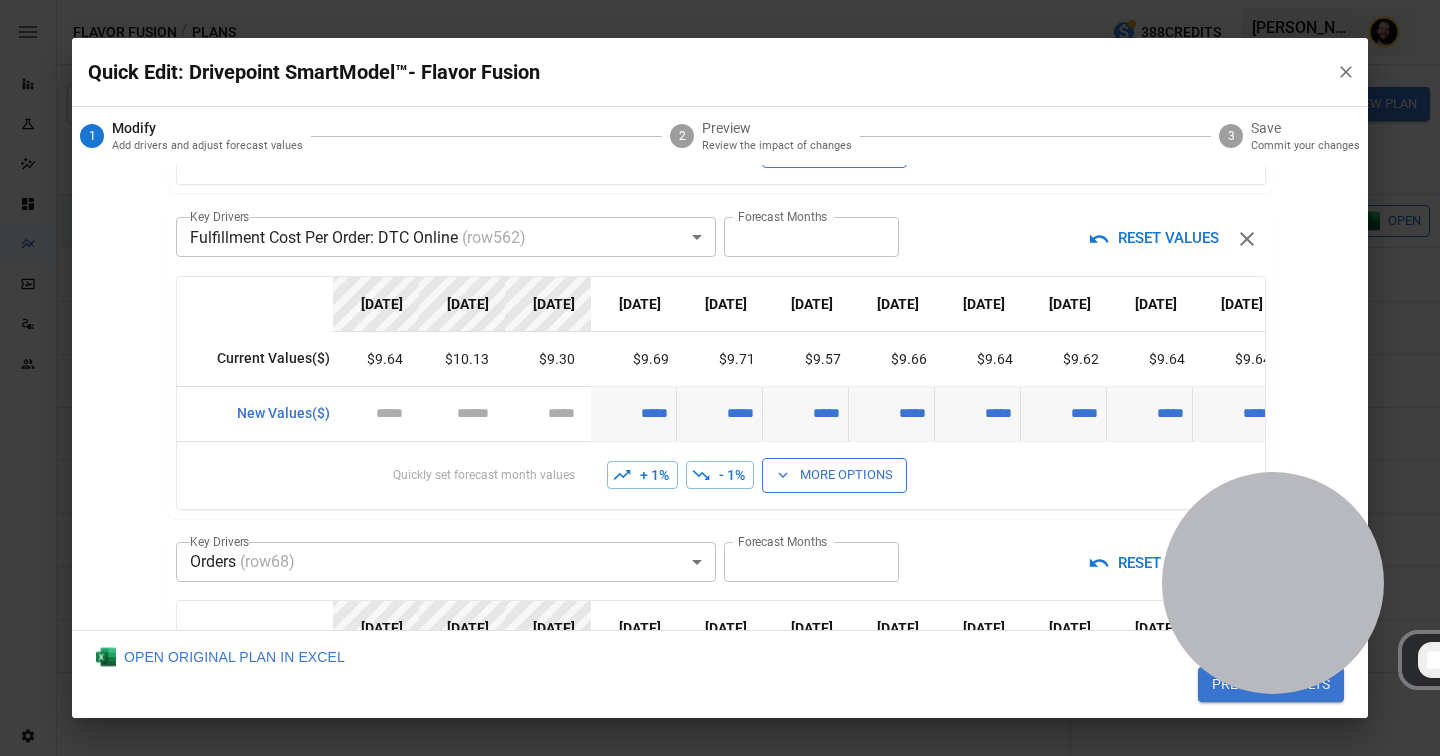 scroll, scrollTop: 345, scrollLeft: 0, axis: vertical 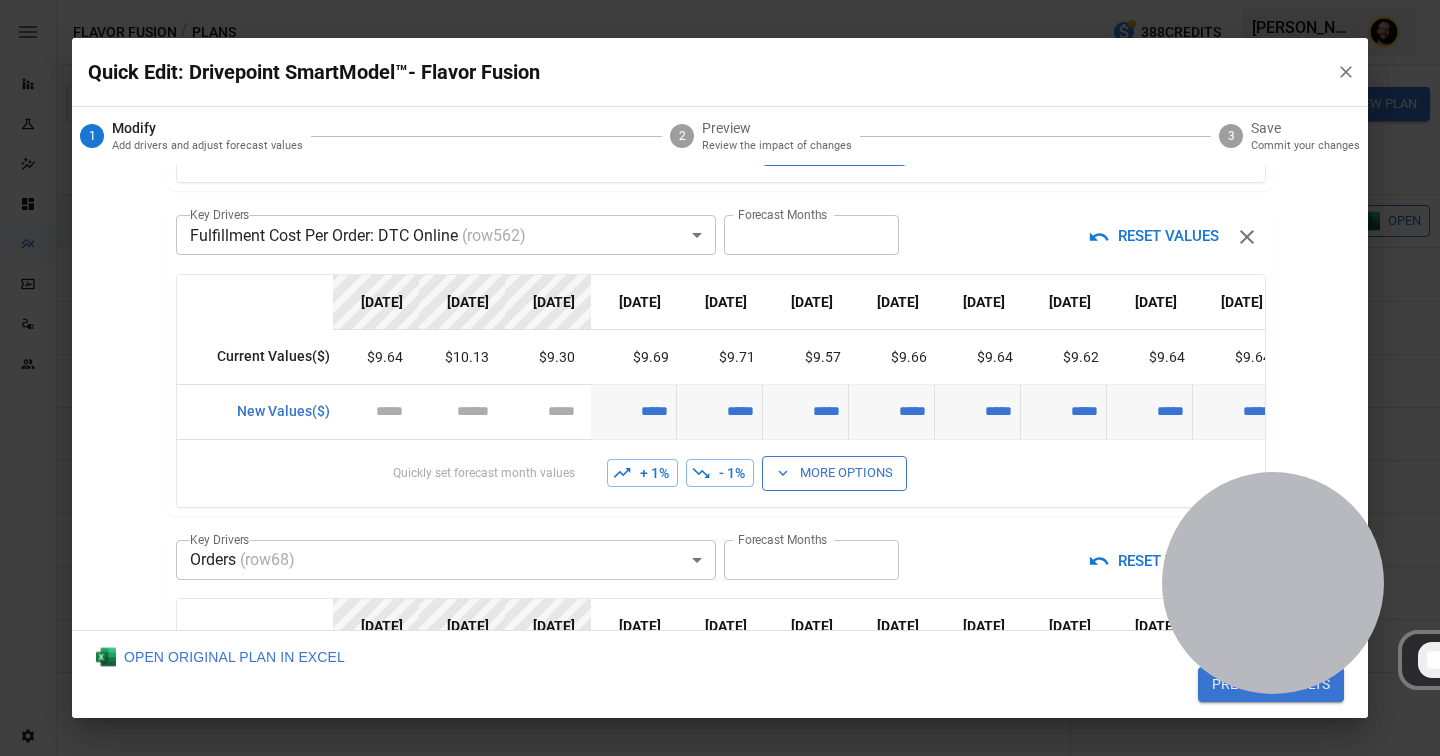 click 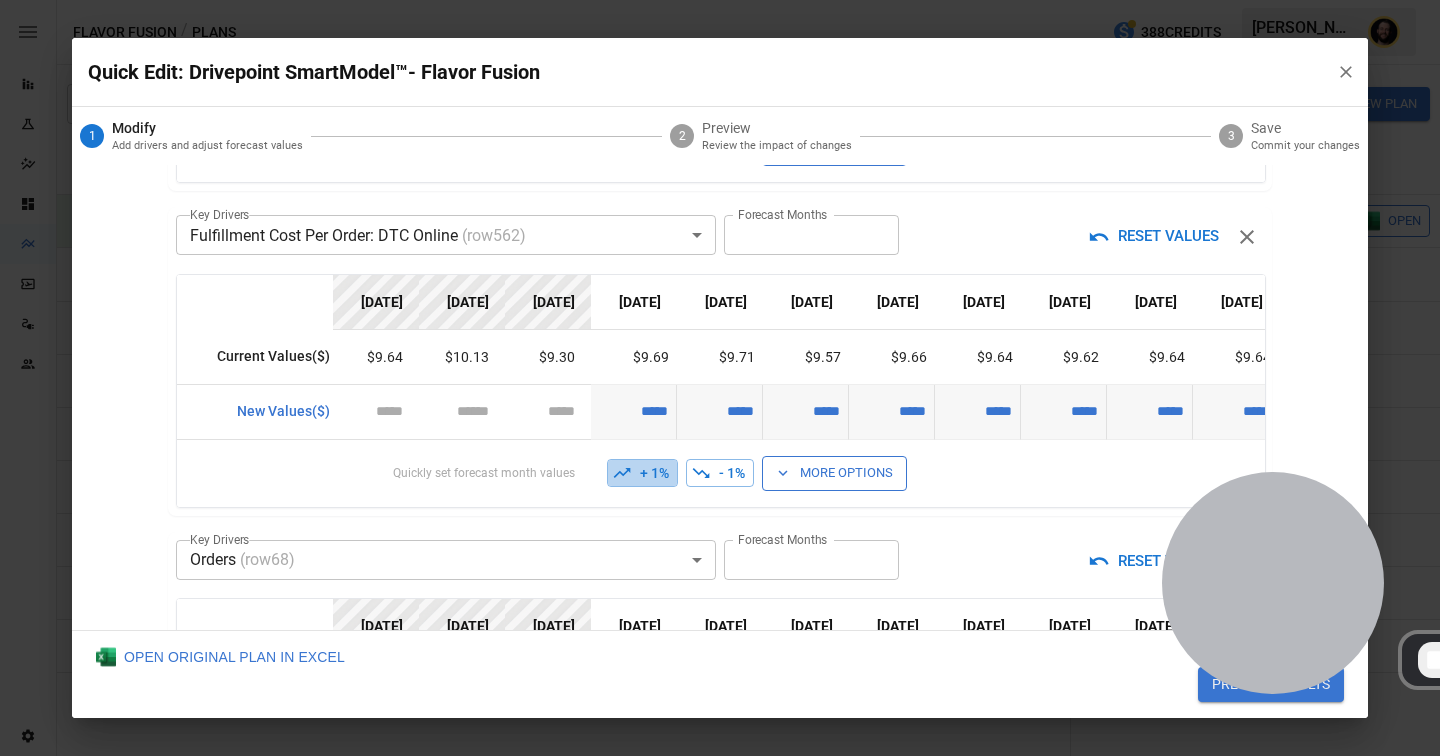 click 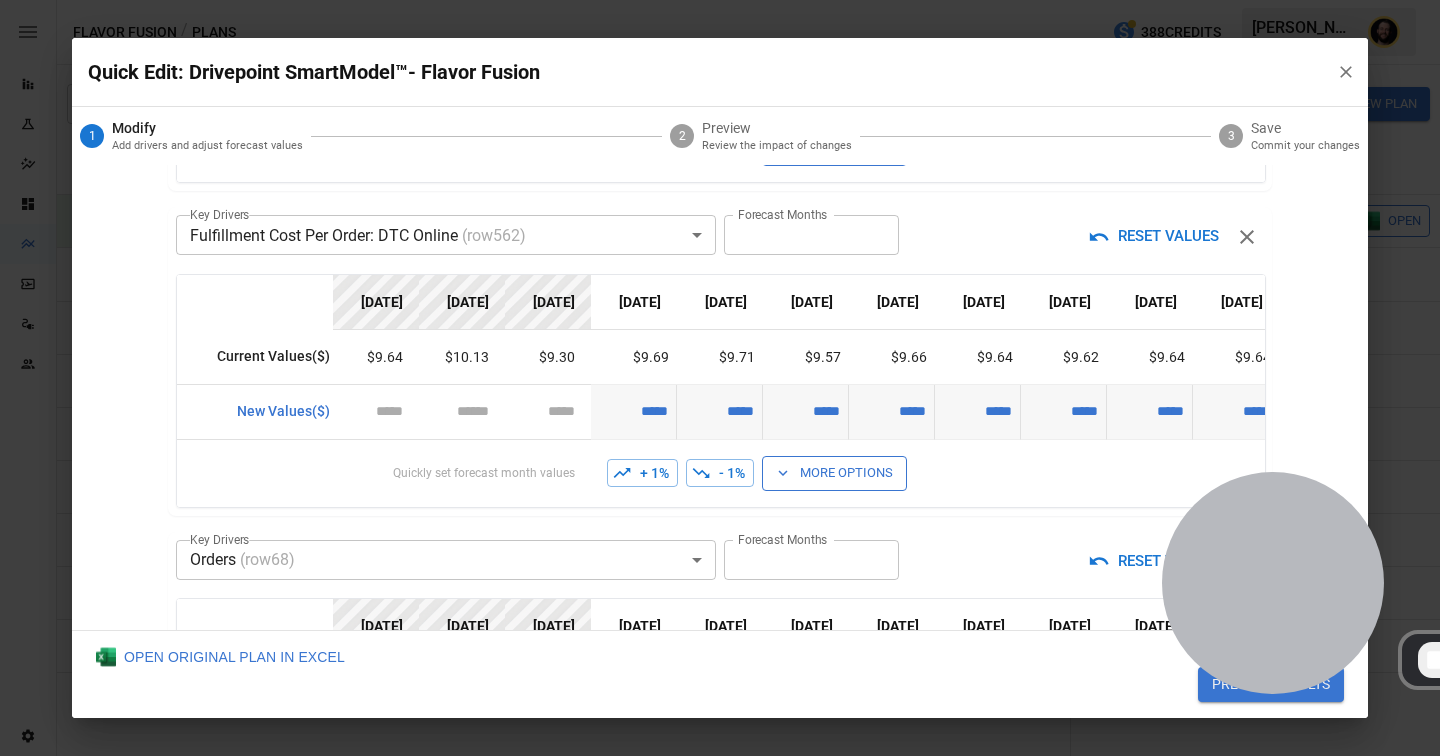 scroll, scrollTop: 553, scrollLeft: 0, axis: vertical 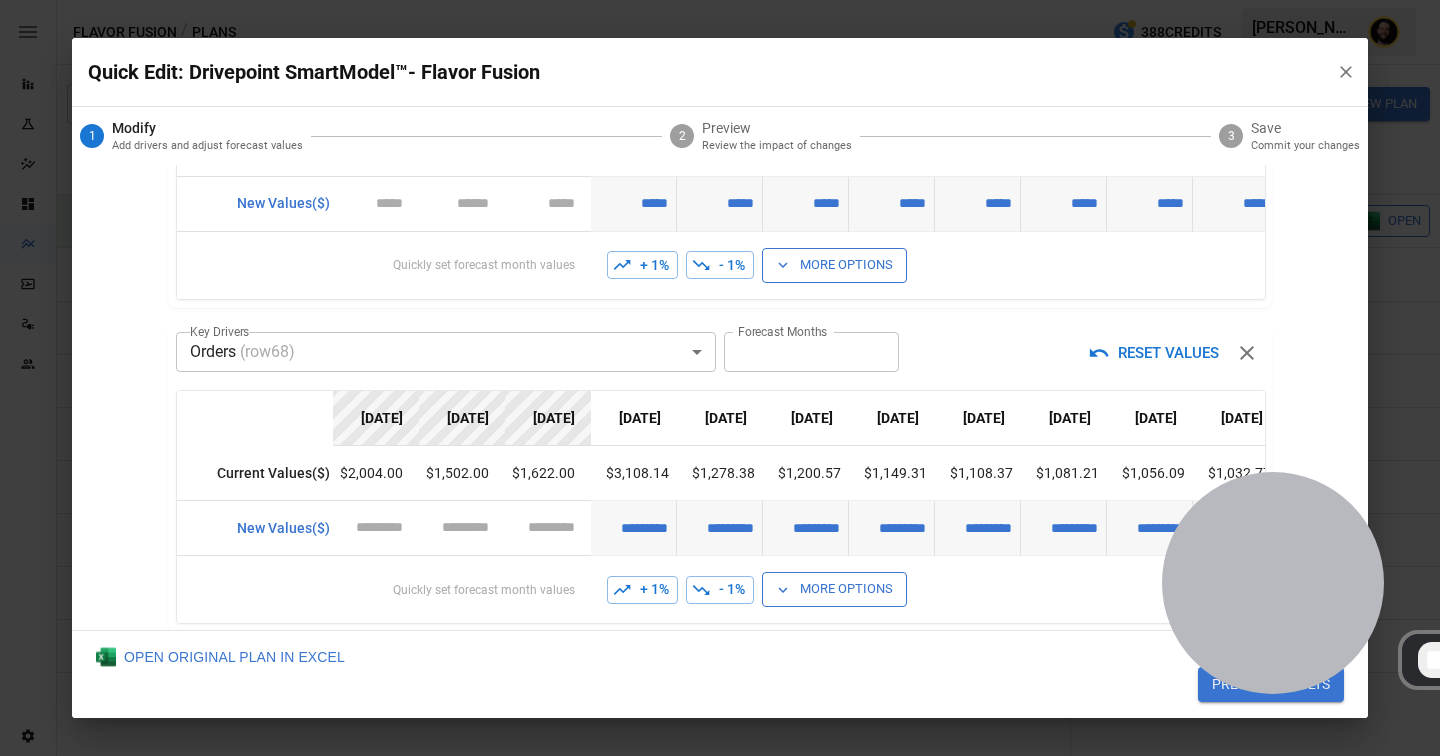 click on "+ 1%" at bounding box center [642, 590] 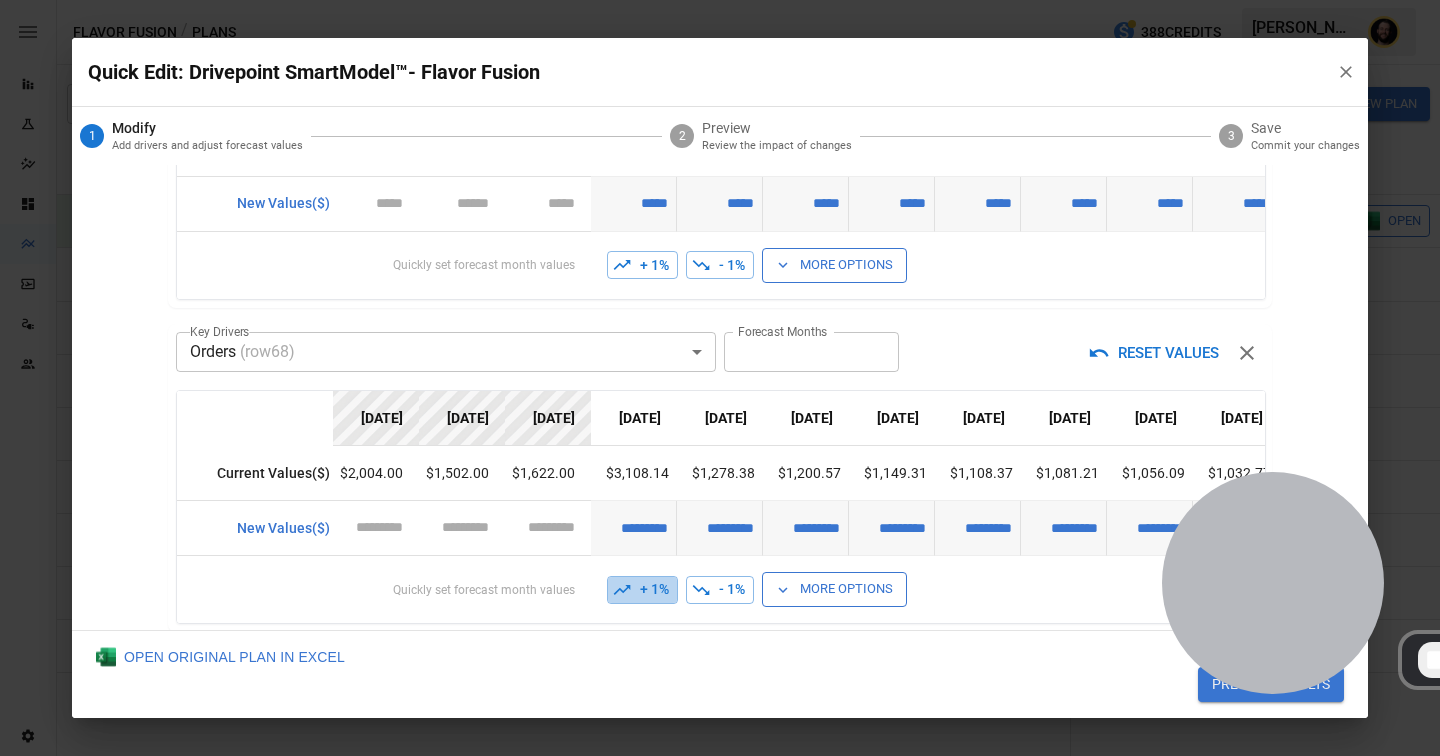 click on "+ 1%" at bounding box center (642, 590) 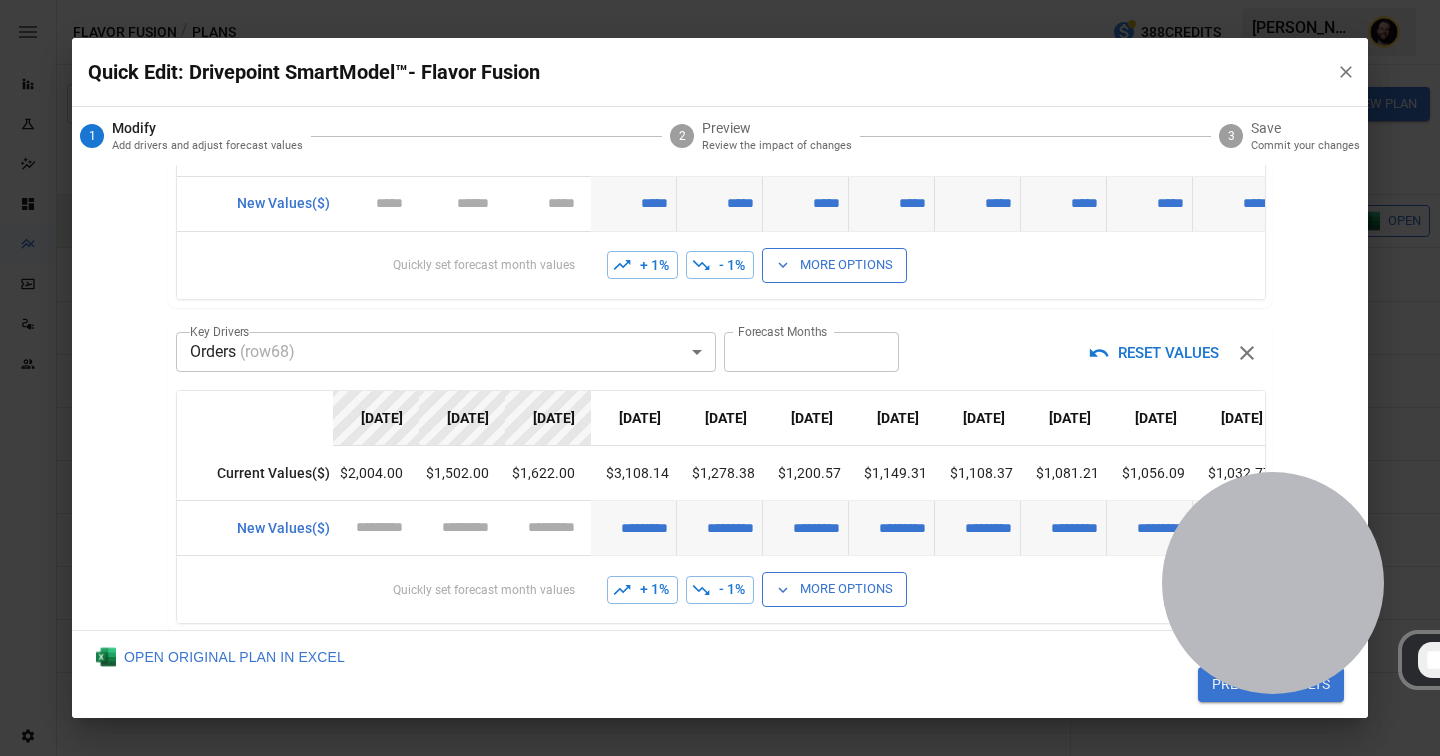 scroll, scrollTop: 690, scrollLeft: 0, axis: vertical 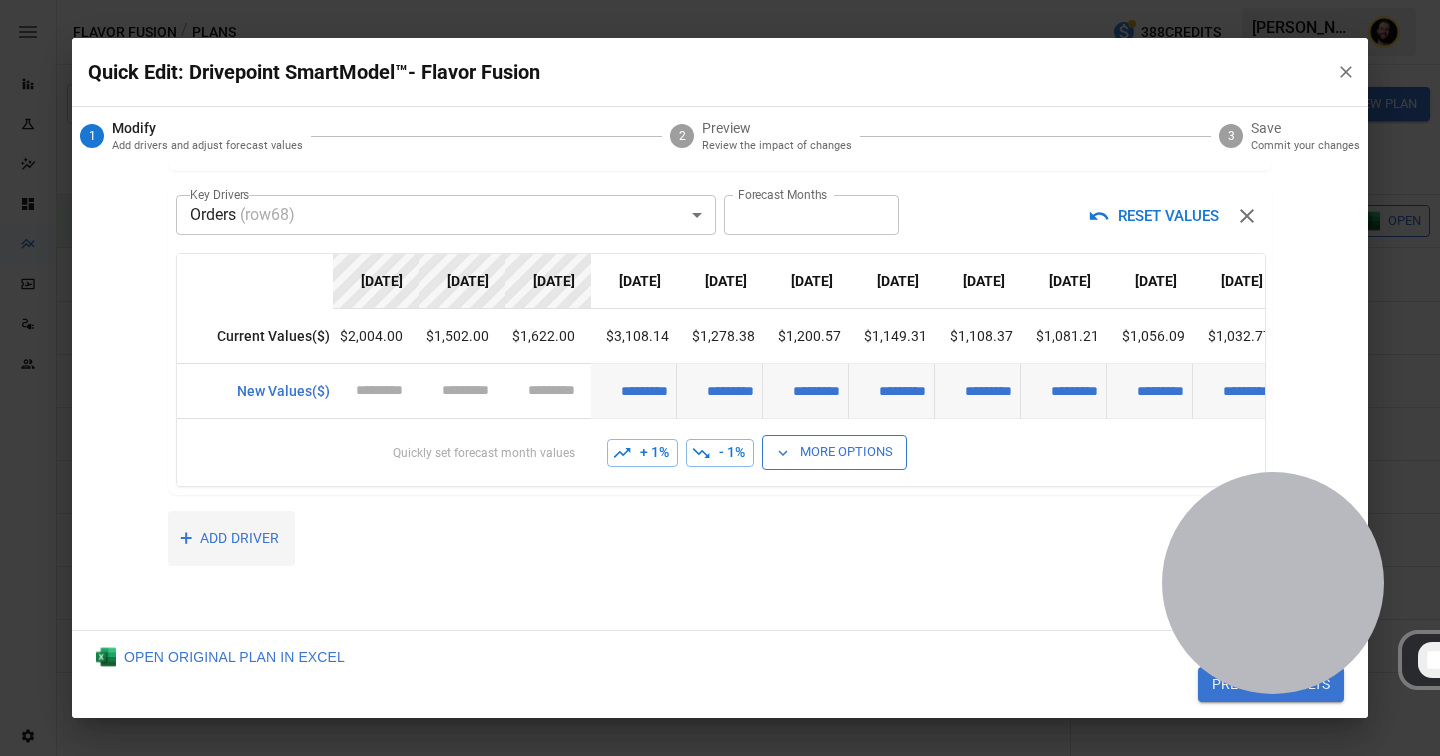 click on "+ ADD DRIVER" at bounding box center (231, 538) 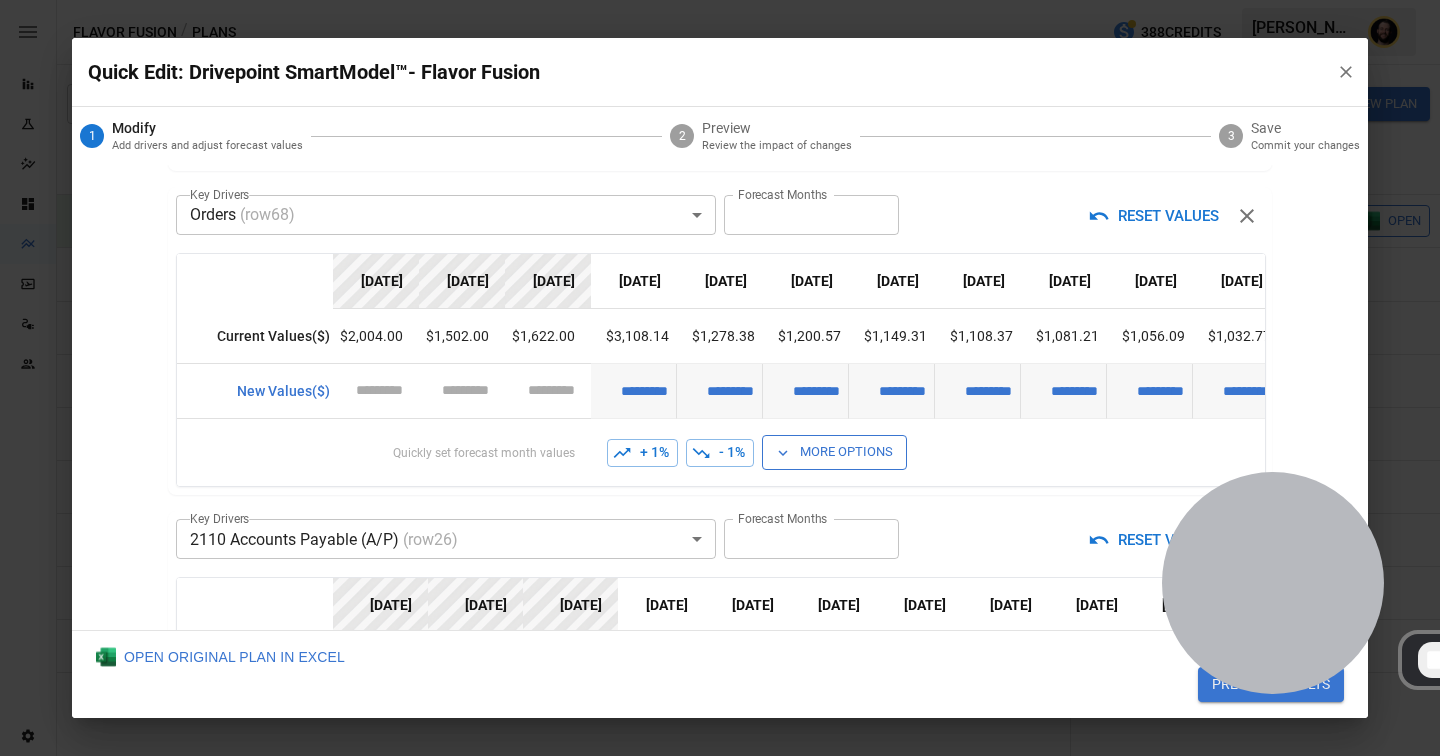 click on "Reports Experiments Dazzler Studio Dashboards Plans SmartModel ™ Data Sources Team Settings Flavor Fusion / Plans 388  Credits Ciaran N. Flavor Fusion Plans ​ ​ January 2025 – December 2025   Visualize   Columns   Add Folder   New Plan Name 2 Description Alerts Status Forecast start Gross Margin EoP Cash EBITDA Margin Net Income Margin Gross Sales Gross Sales: DTC Online Gross Sales: Marketplace Gross Sales: Wholesale Gross Sales: Retail Returns Returns: DTC Online Returns: Marketplace Returns: Wholesale Returns: Retail Shipping Income Shipping Income: DTC Online Shipping Income: Marketplace Shipping Income: Wholesale Shipping Income: Retail Taxes Collected Taxes Collected: DTC Online Taxes Collected: Marketplace Taxes Collected: Wholesale Taxes Collected: Retail Net Revenue Net Revenue: DTC Online Net Revenue: Marketplace Net Revenue: Wholesale Net Revenue: Retail Cost of Goods Sold Cost of Goods Sold: DTC Online Cost of Goods Sold: Marketplace Cost of Goods Sold: Wholesale Cost of Goods Sold: Retail" at bounding box center [720, 0] 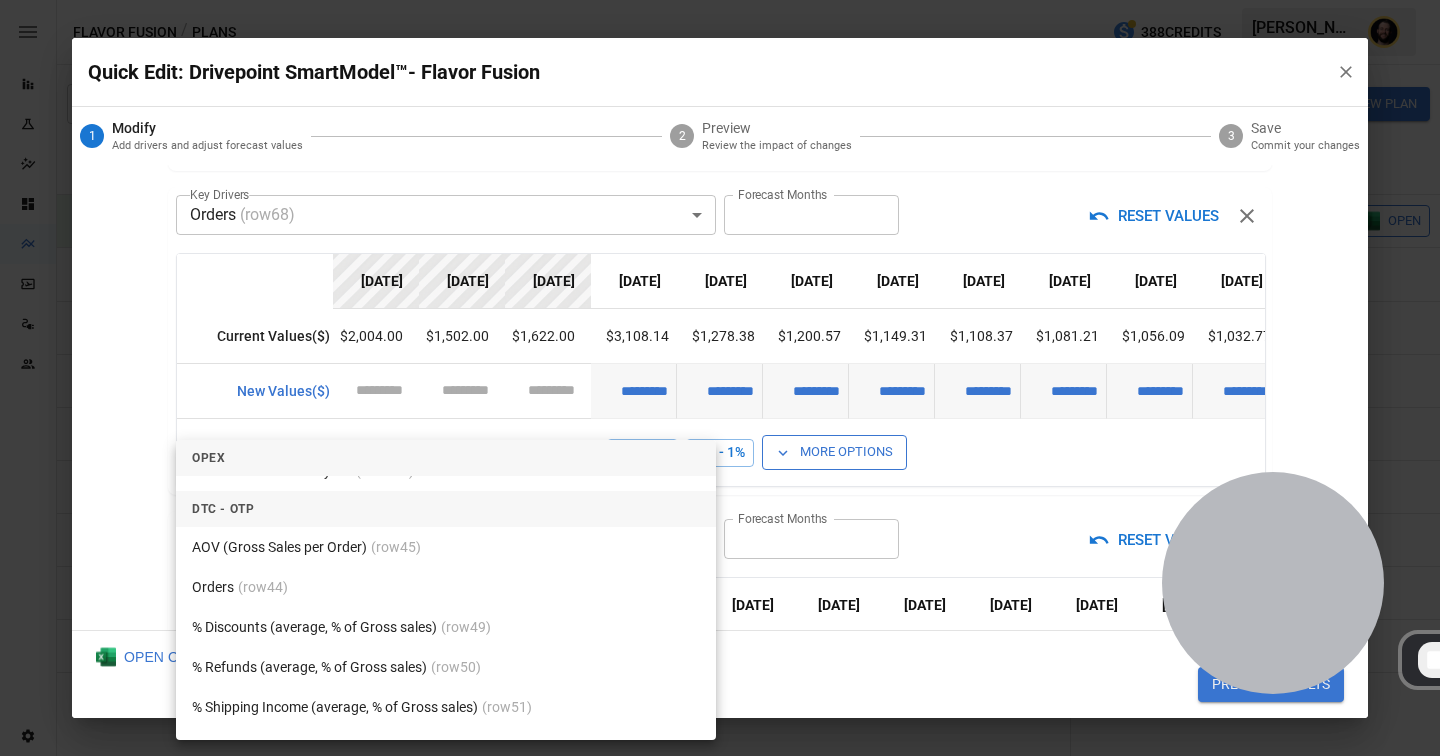 scroll, scrollTop: 9078, scrollLeft: 0, axis: vertical 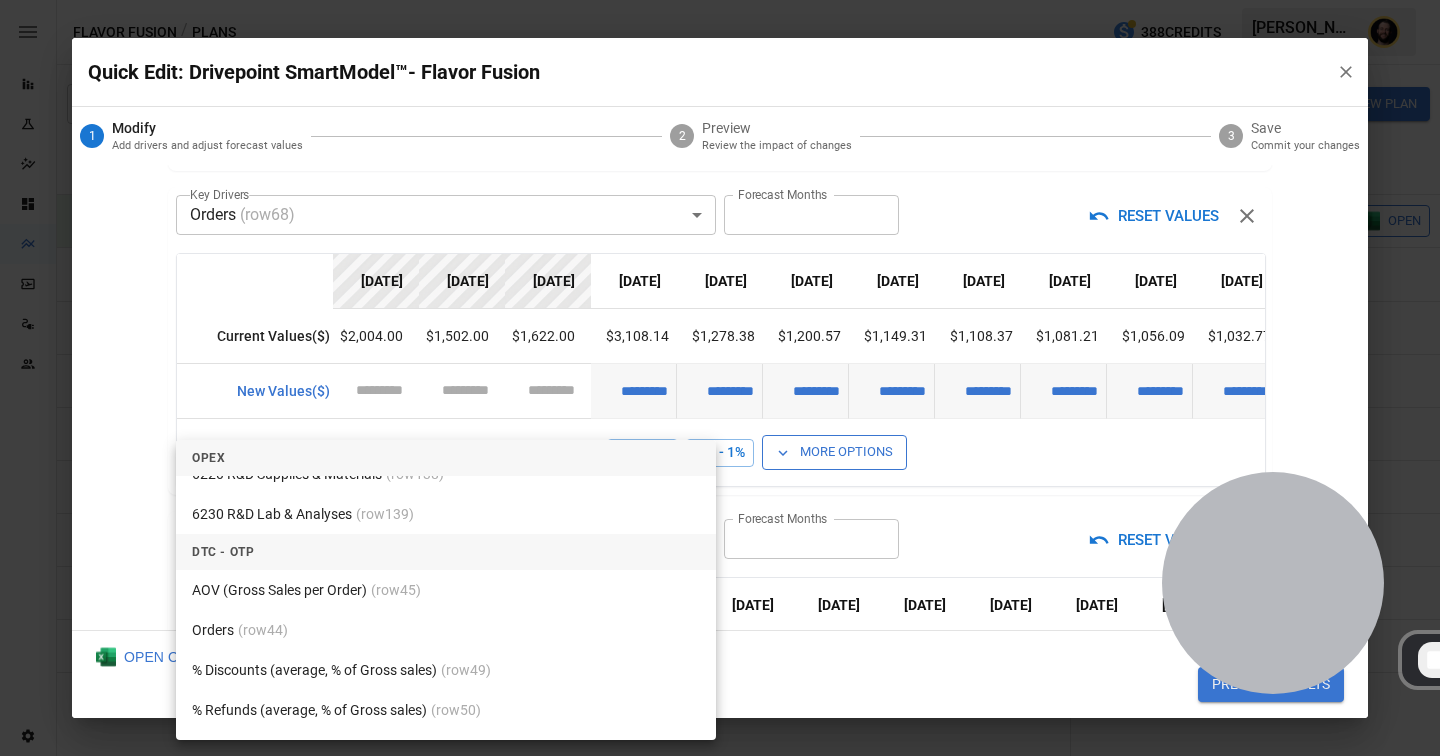 click on "AOV (Gross Sales per Order) (row  45 )" at bounding box center [446, 590] 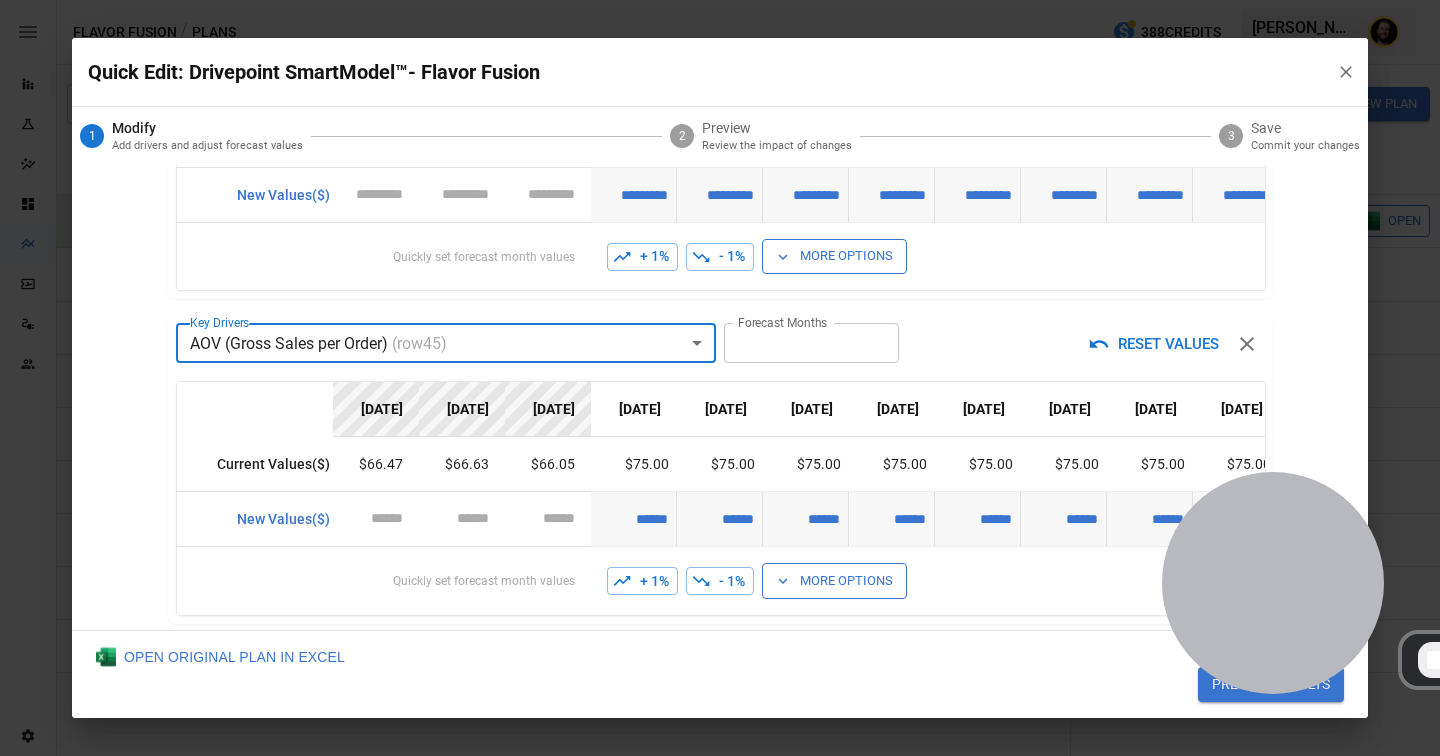 scroll, scrollTop: 1014, scrollLeft: 0, axis: vertical 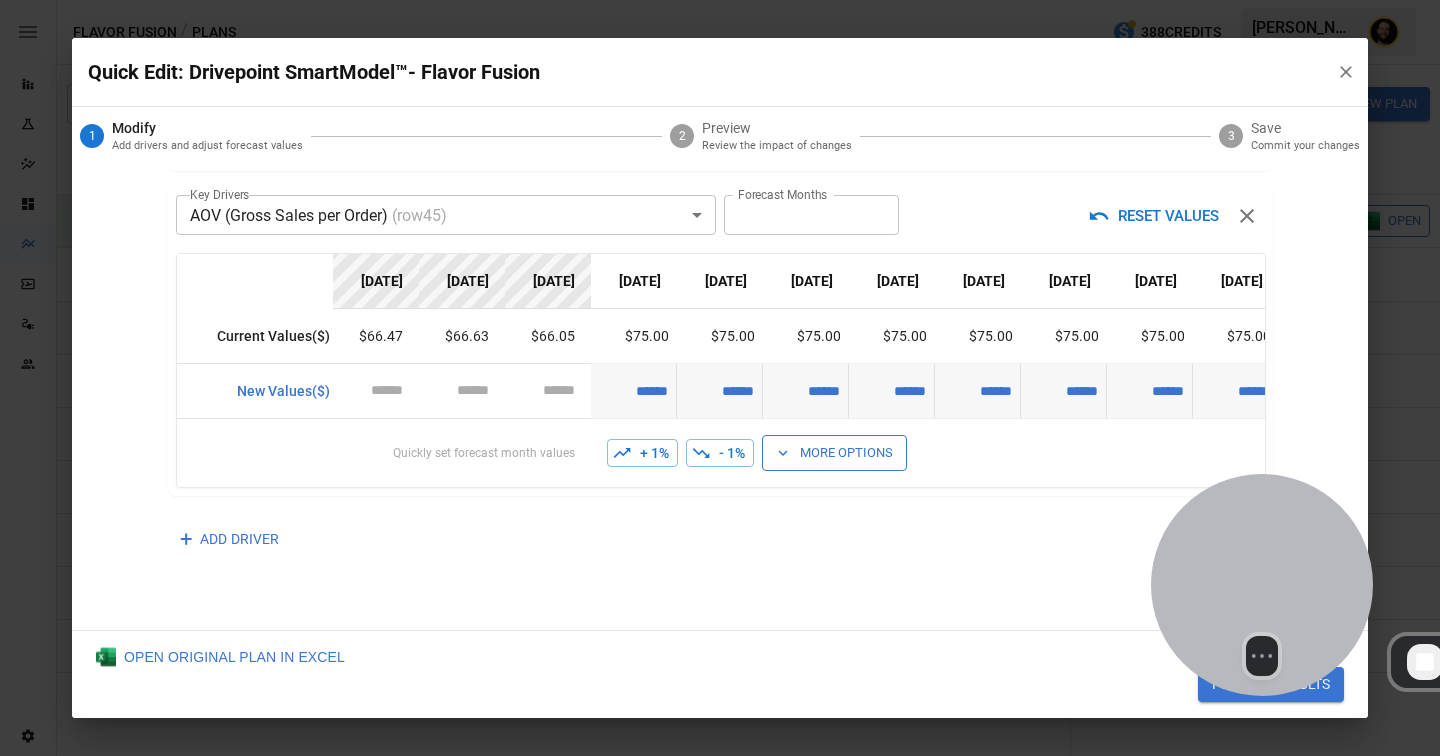drag, startPoint x: 1231, startPoint y: 531, endPoint x: 751, endPoint y: 538, distance: 480.05103 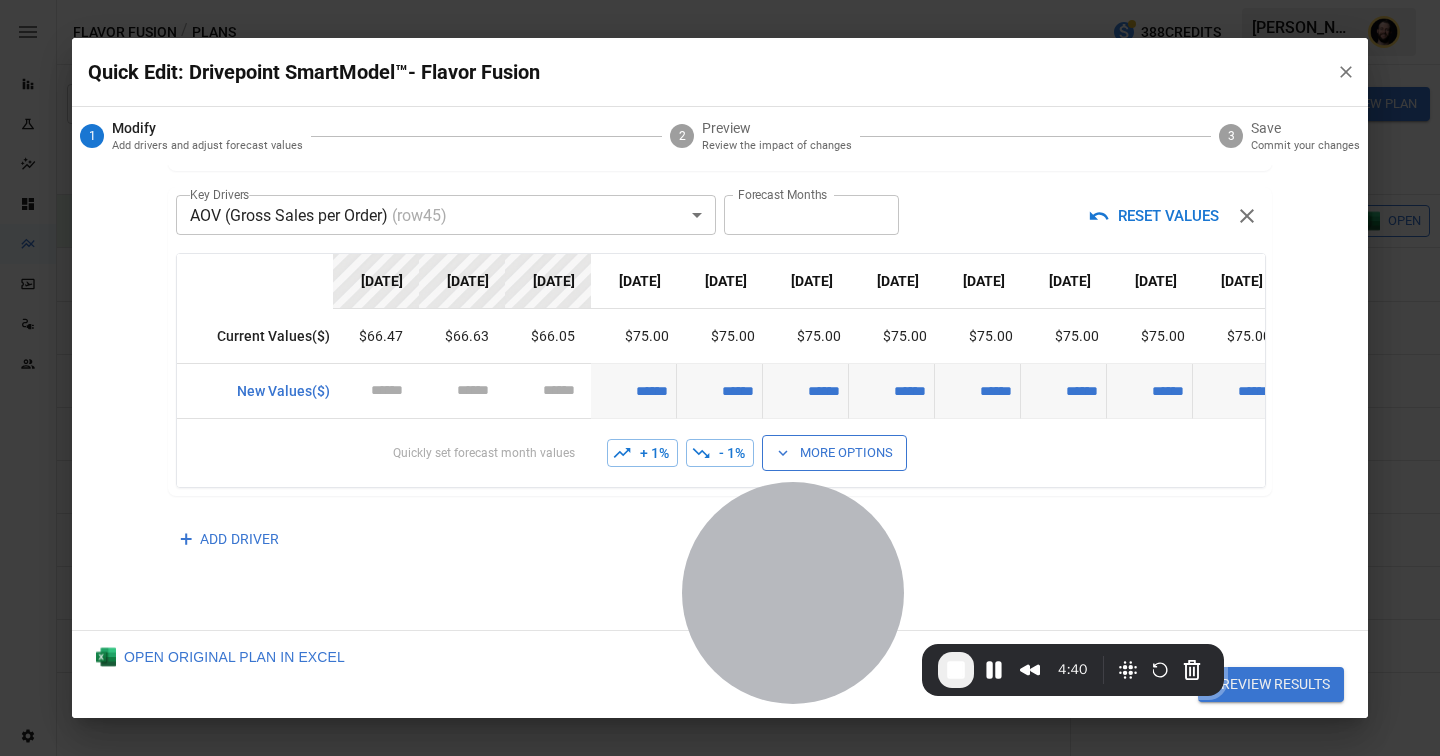 click on "OPEN ORIGINAL PLAN IN EXCEL PREVIEW RESULTS" at bounding box center [720, 674] 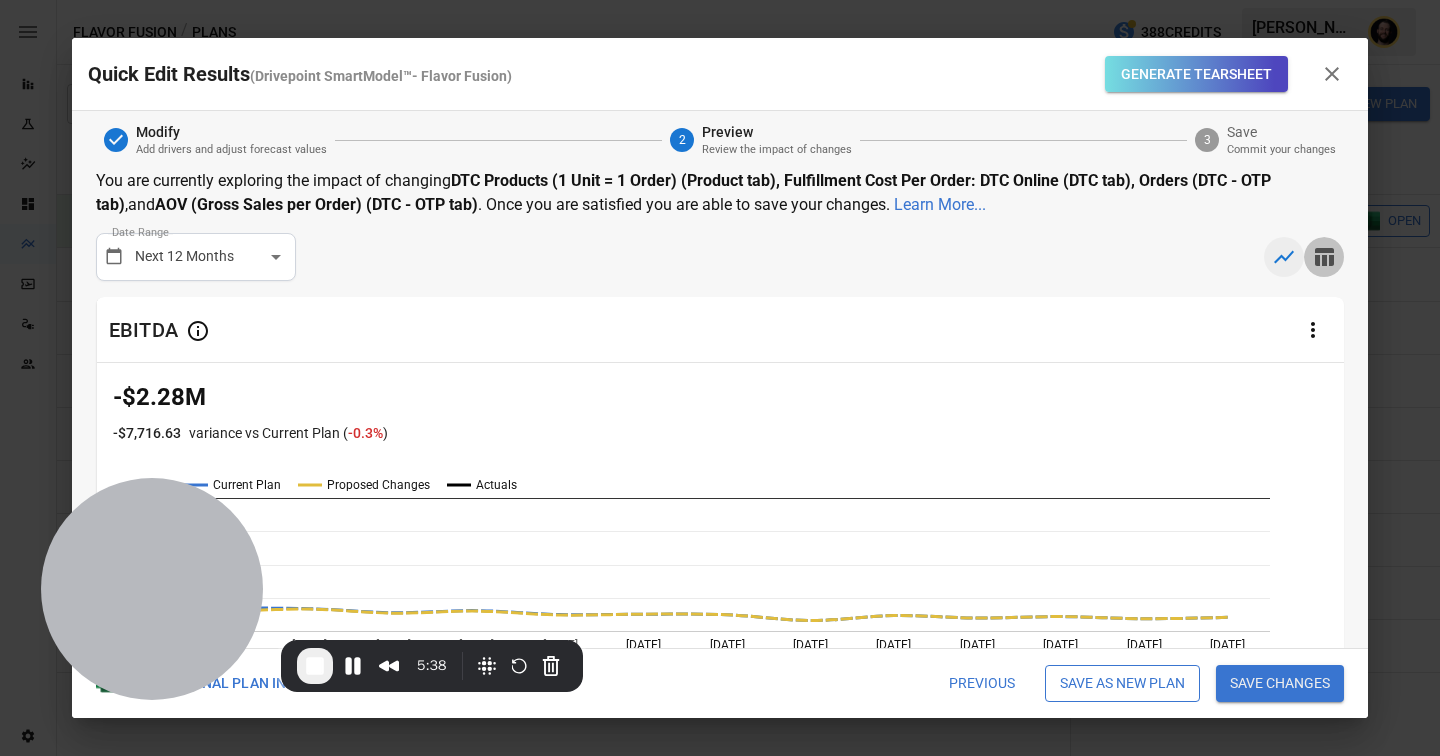 click 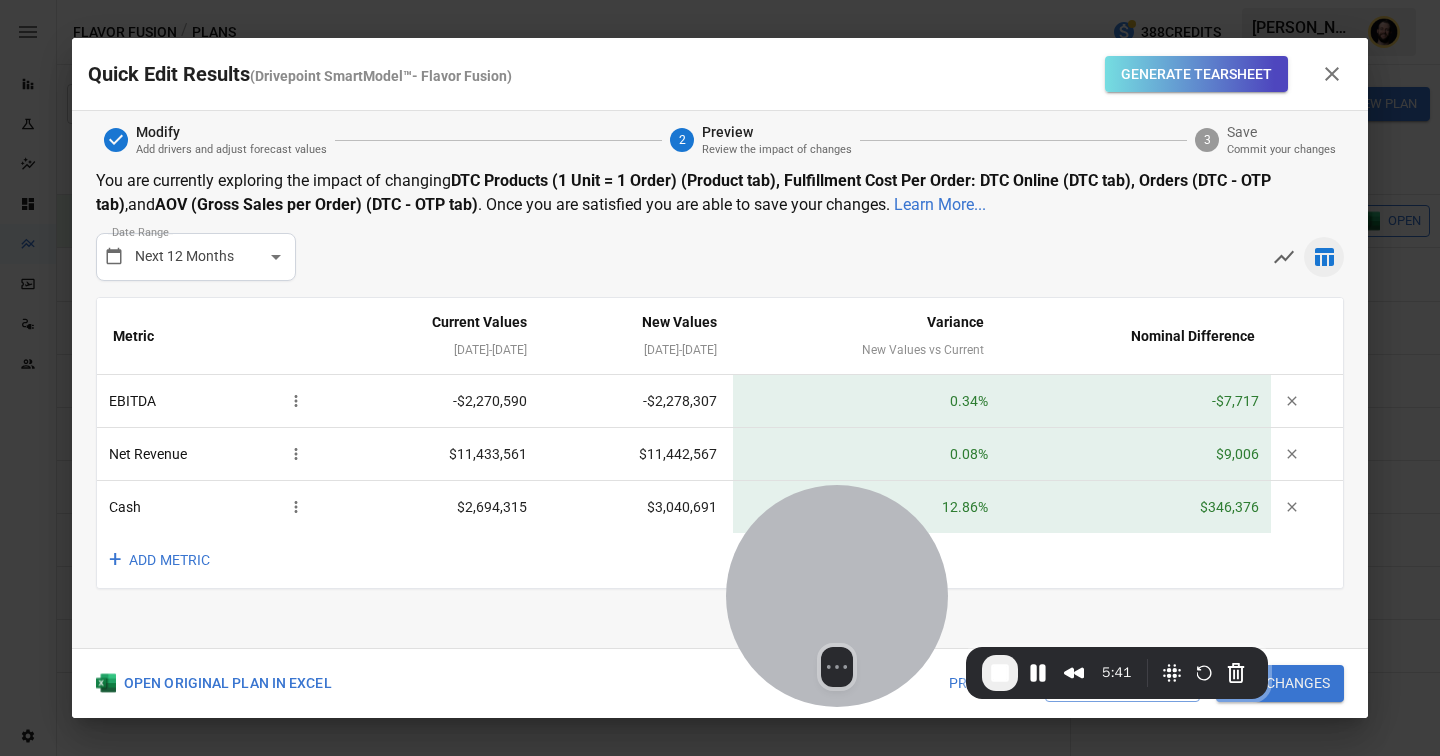 drag, startPoint x: 140, startPoint y: 542, endPoint x: 825, endPoint y: 549, distance: 685.03577 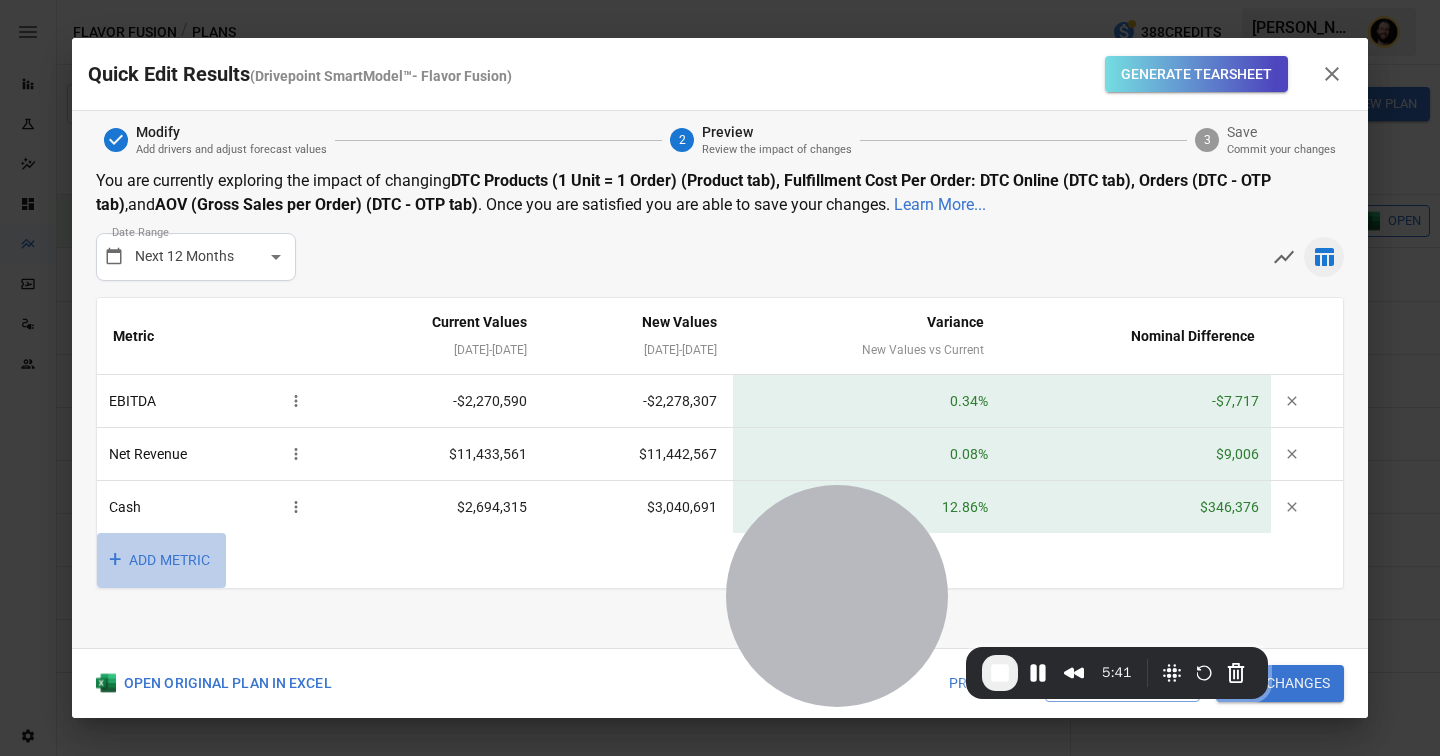 click on "+ ADD METRIC" at bounding box center (161, 560) 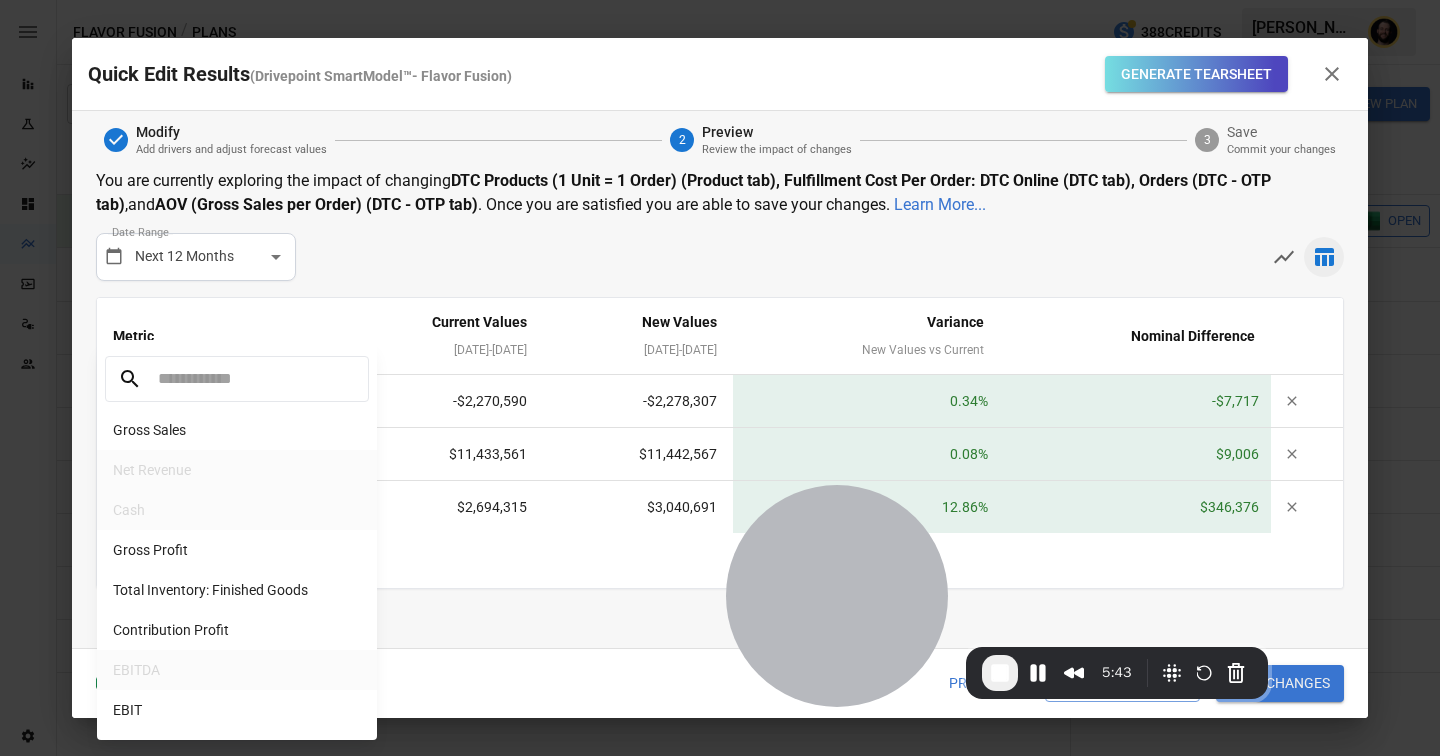 click at bounding box center [720, 378] 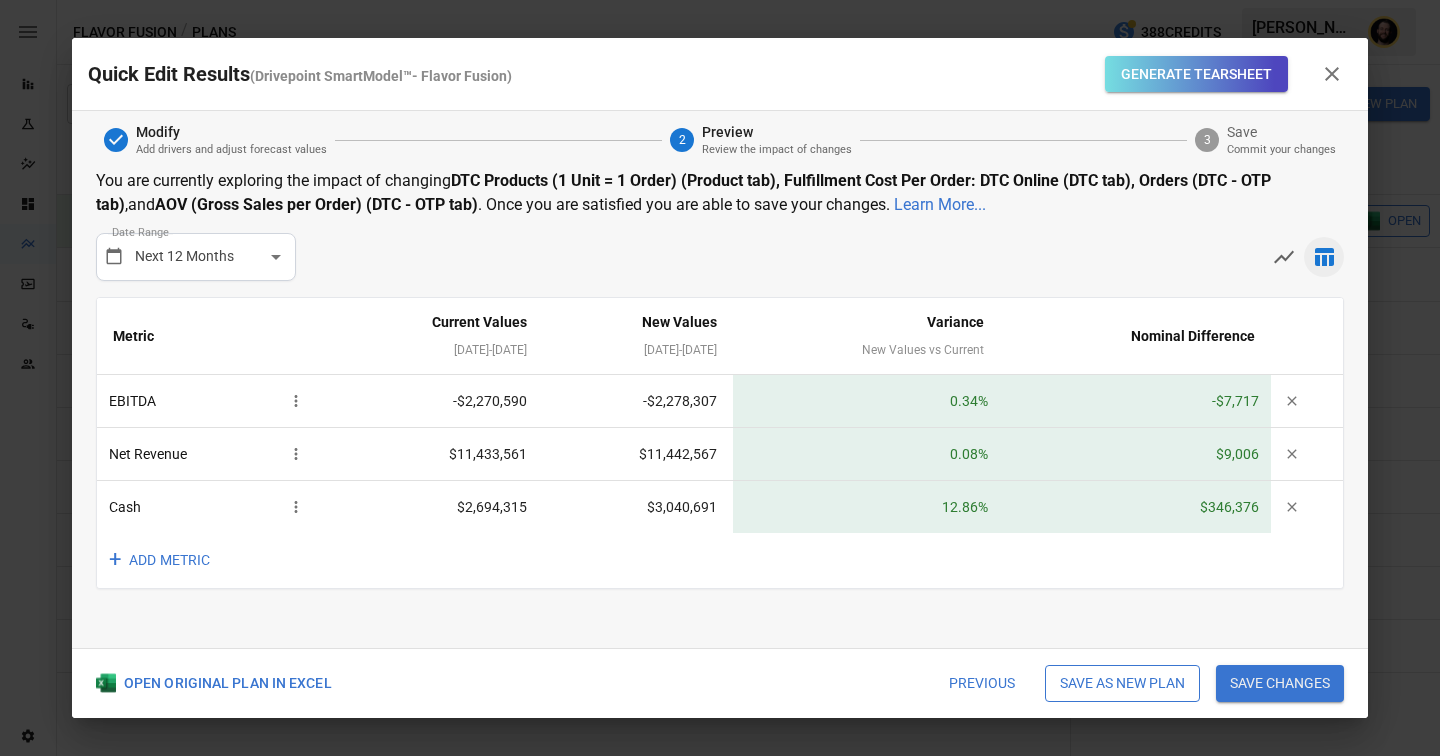 click on "Generate Tearsheet" at bounding box center (1196, 74) 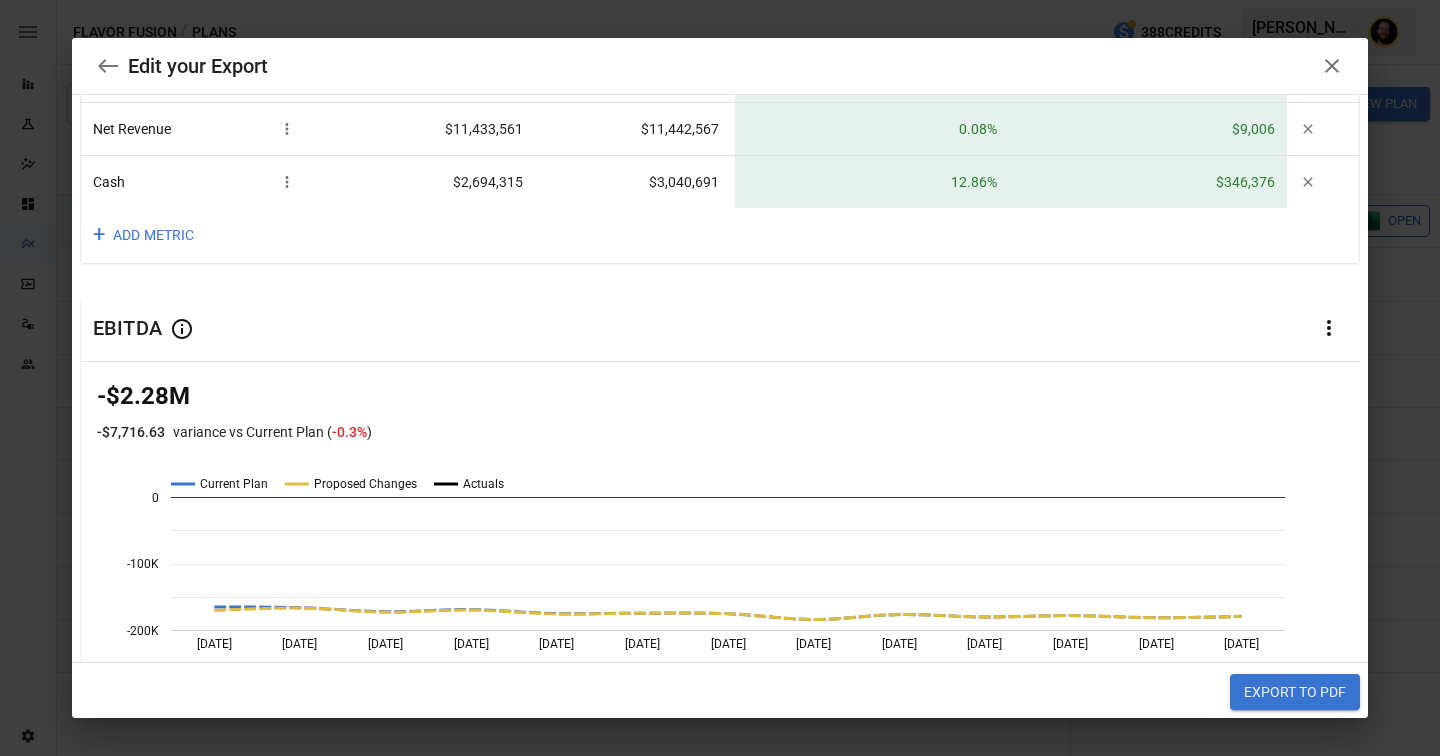 scroll, scrollTop: 132, scrollLeft: 0, axis: vertical 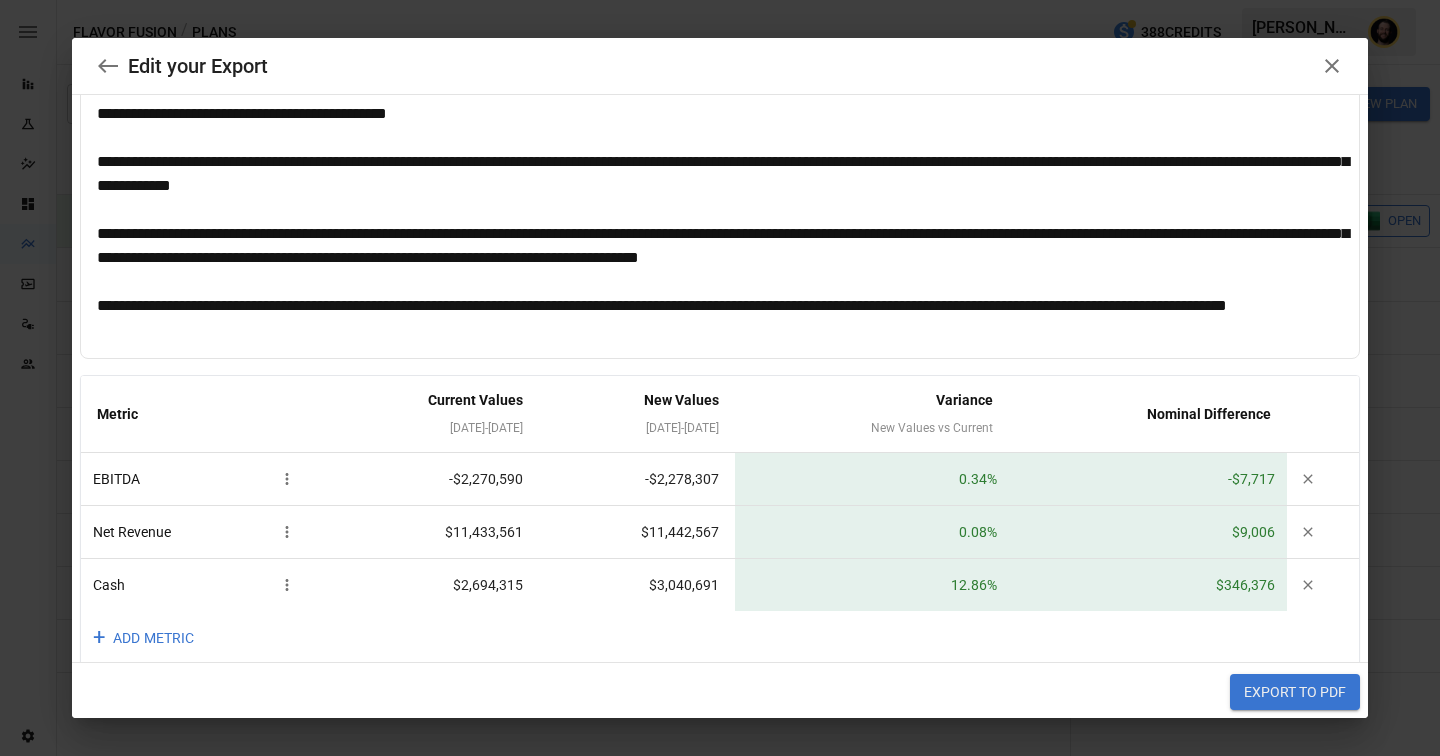 click 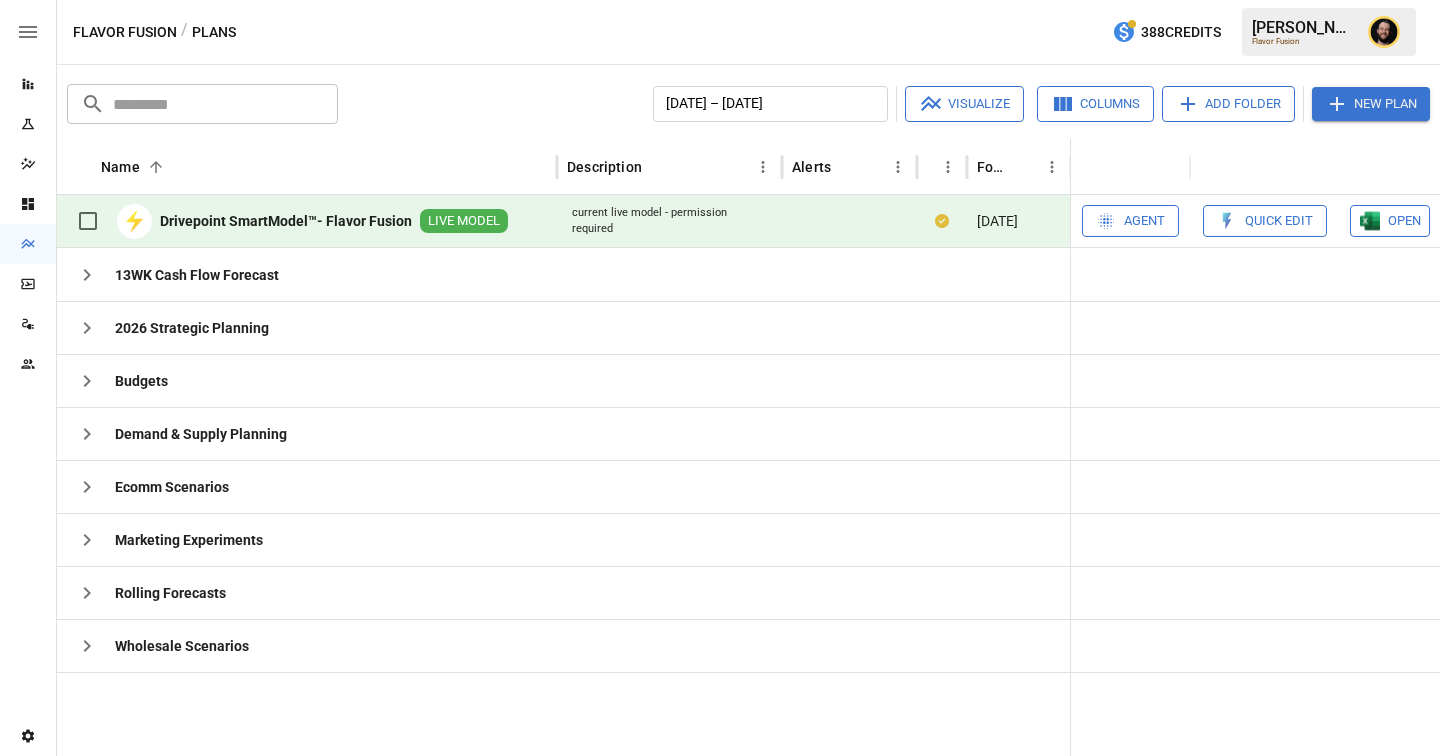 click on "Agent" at bounding box center (1144, 221) 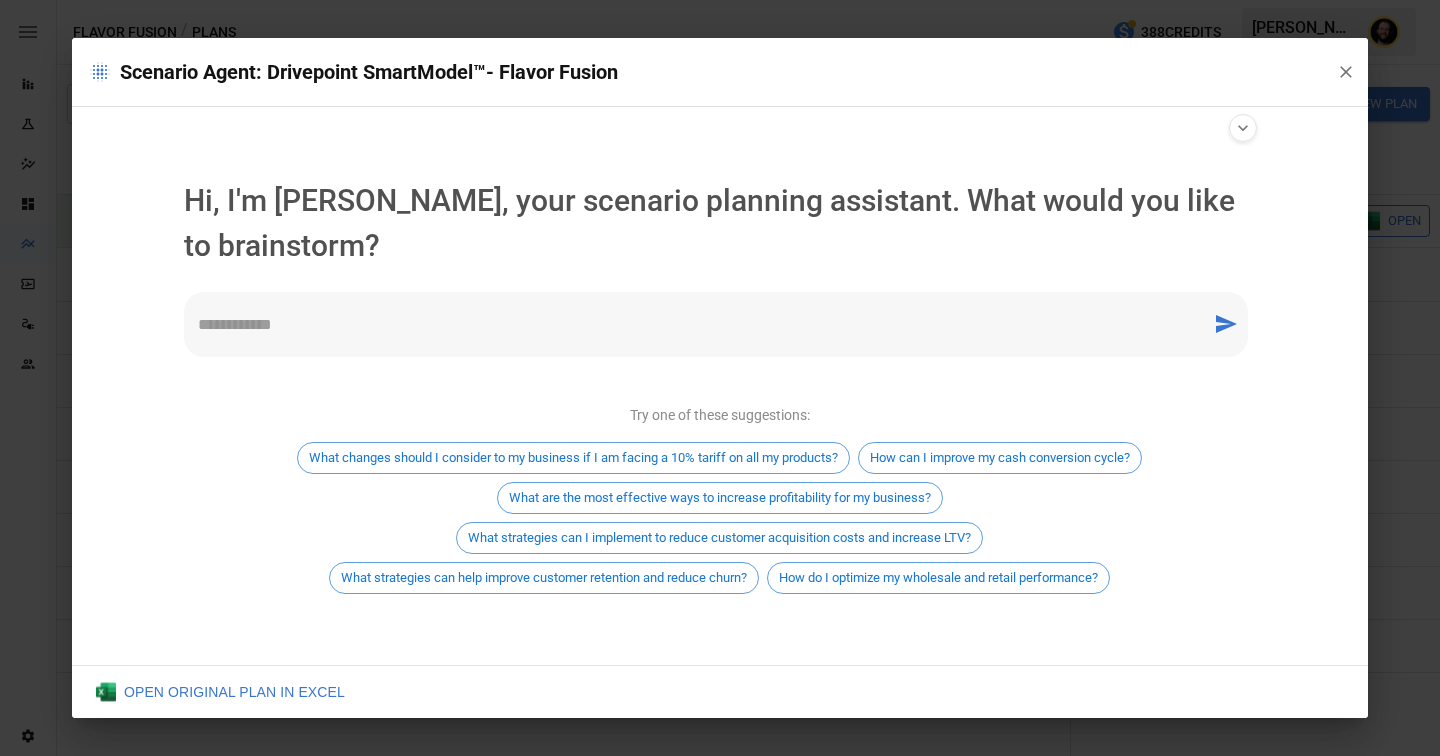 click on "* ​" at bounding box center [716, 324] 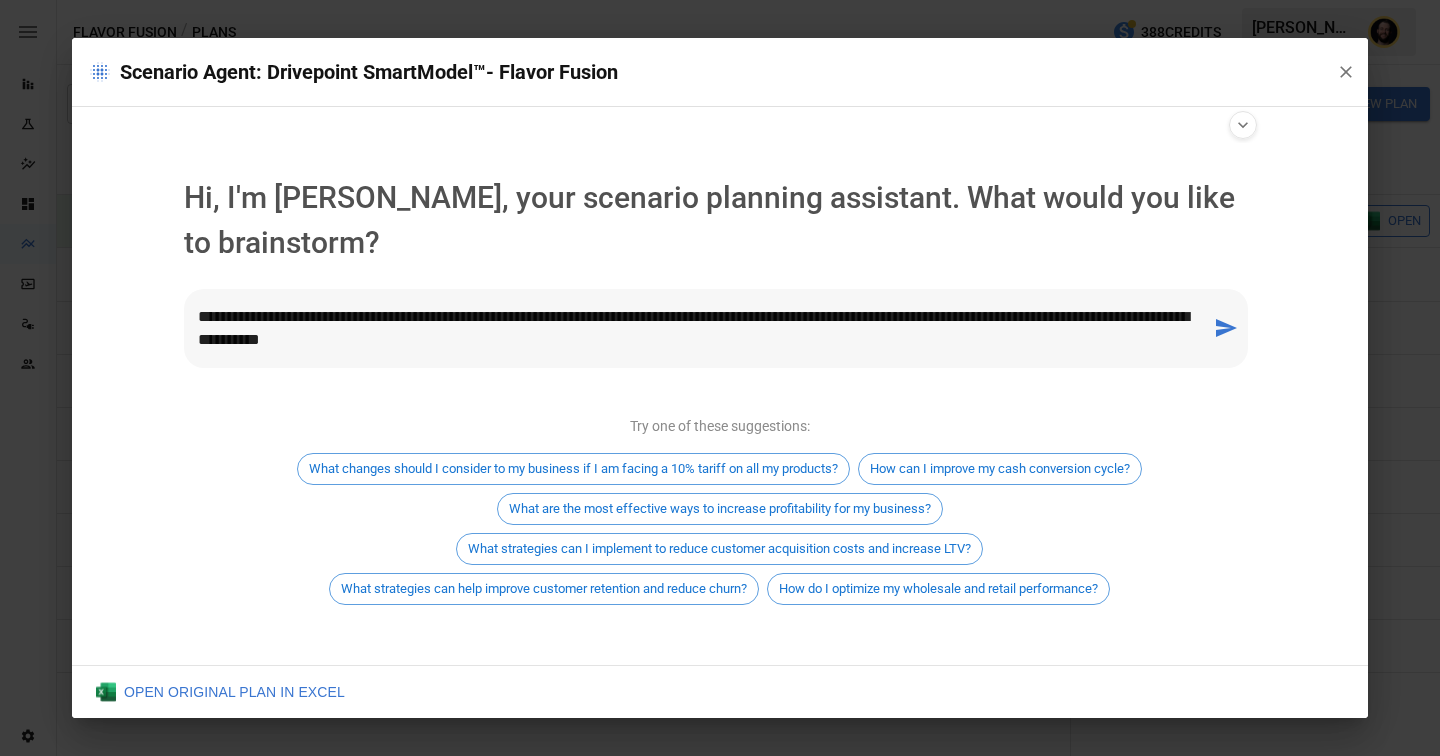 type on "**********" 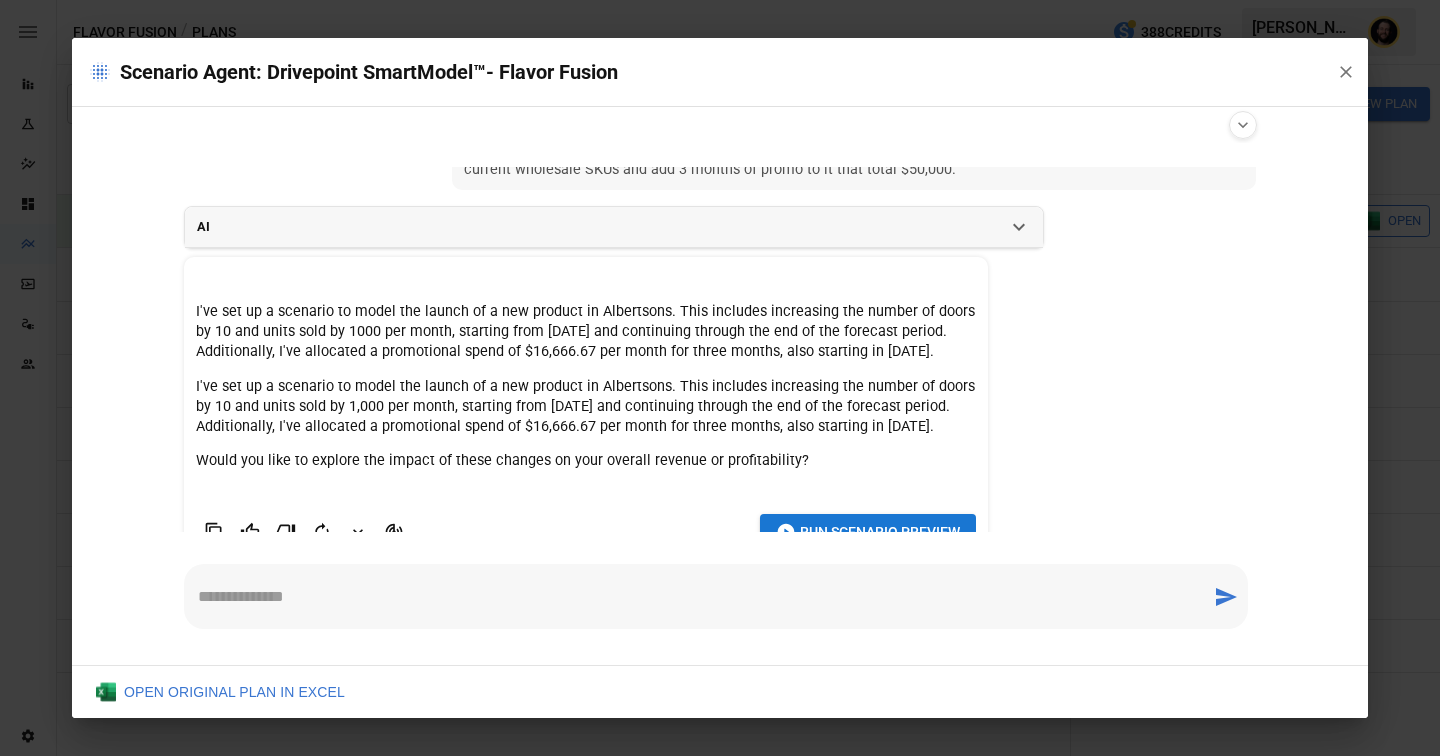 scroll, scrollTop: 93, scrollLeft: 0, axis: vertical 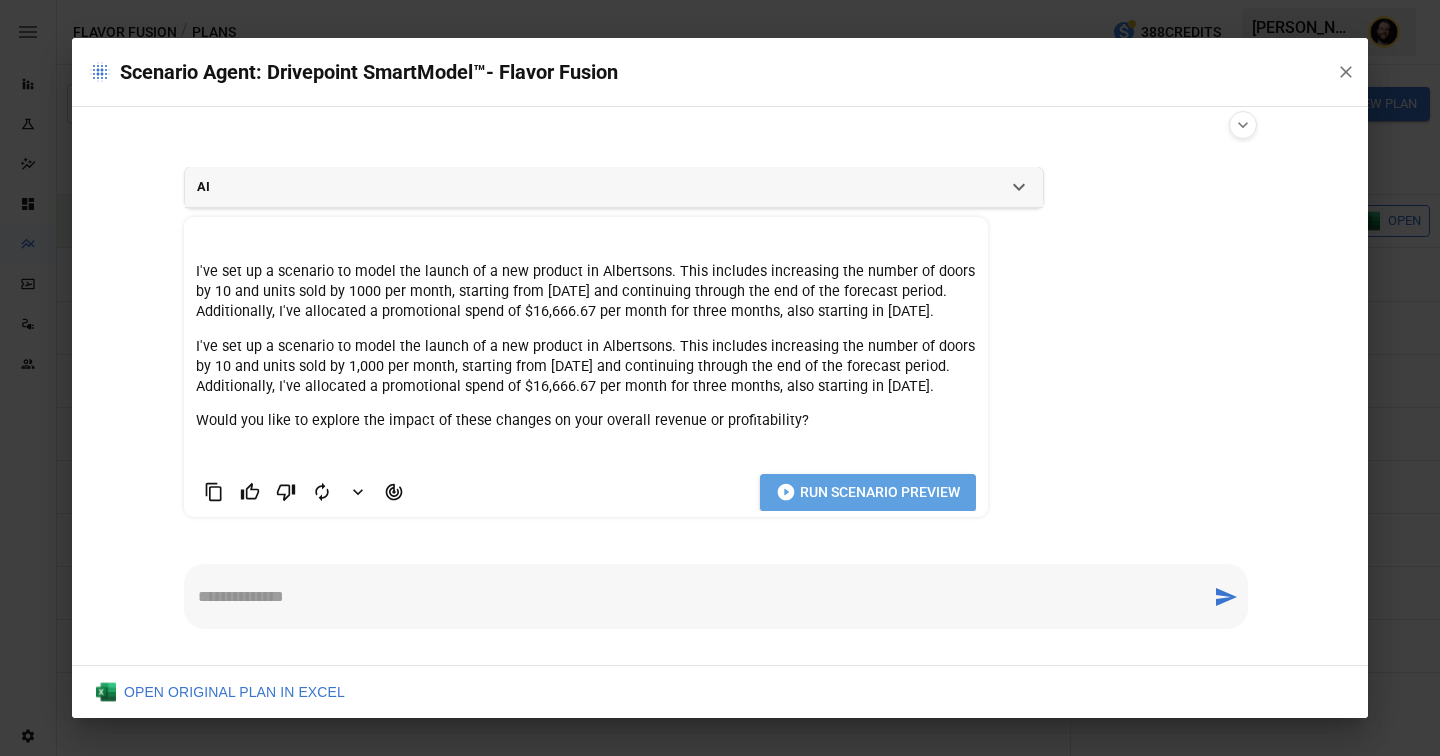 click on "Run Scenario Preview" at bounding box center [880, 492] 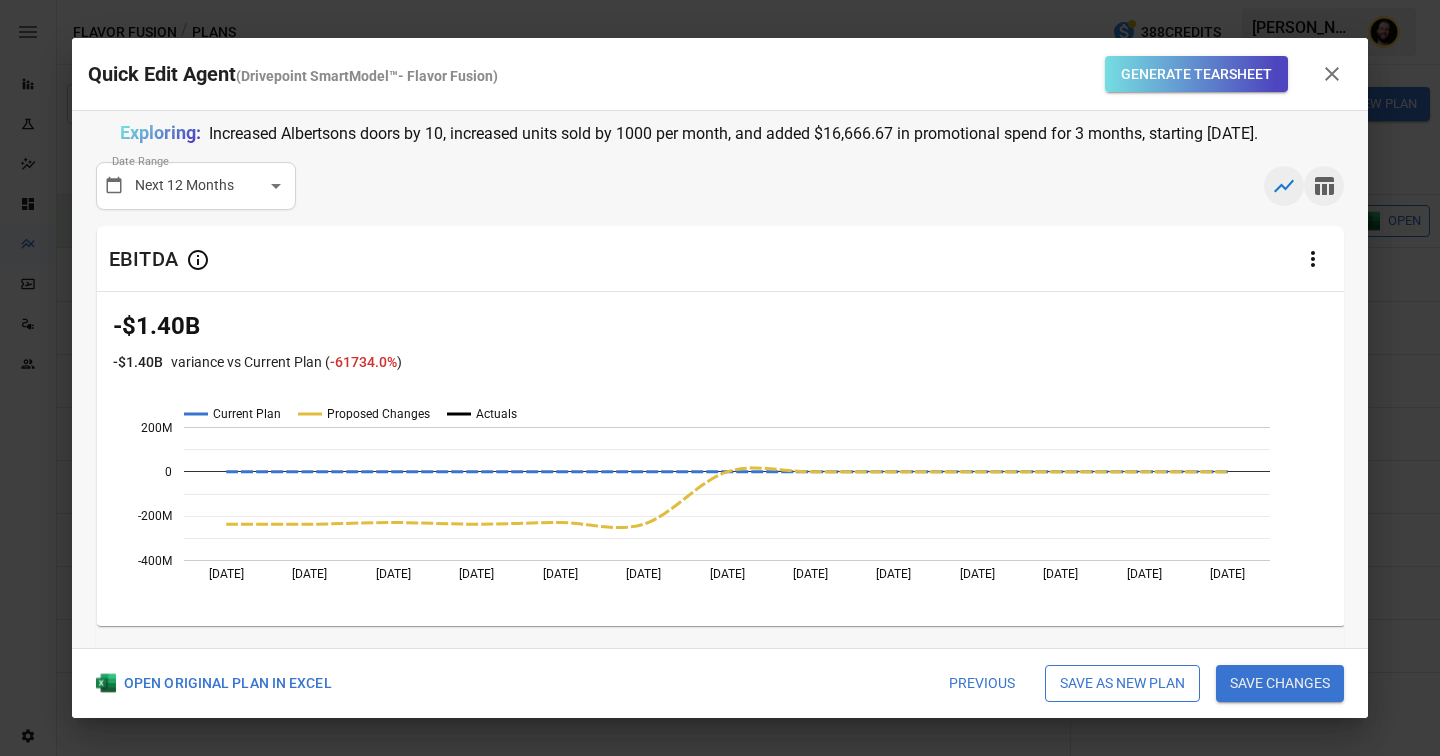 click 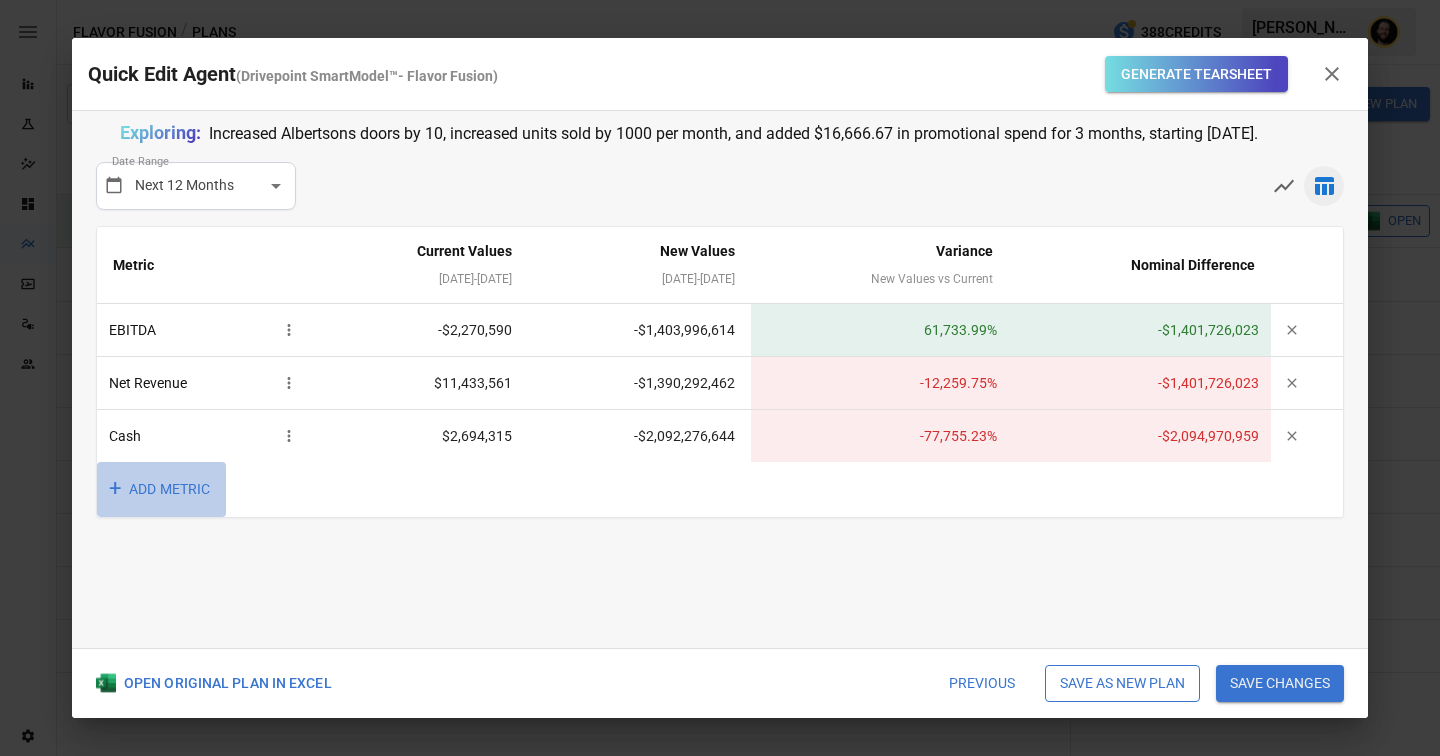 click on "+ ADD METRIC" at bounding box center [161, 489] 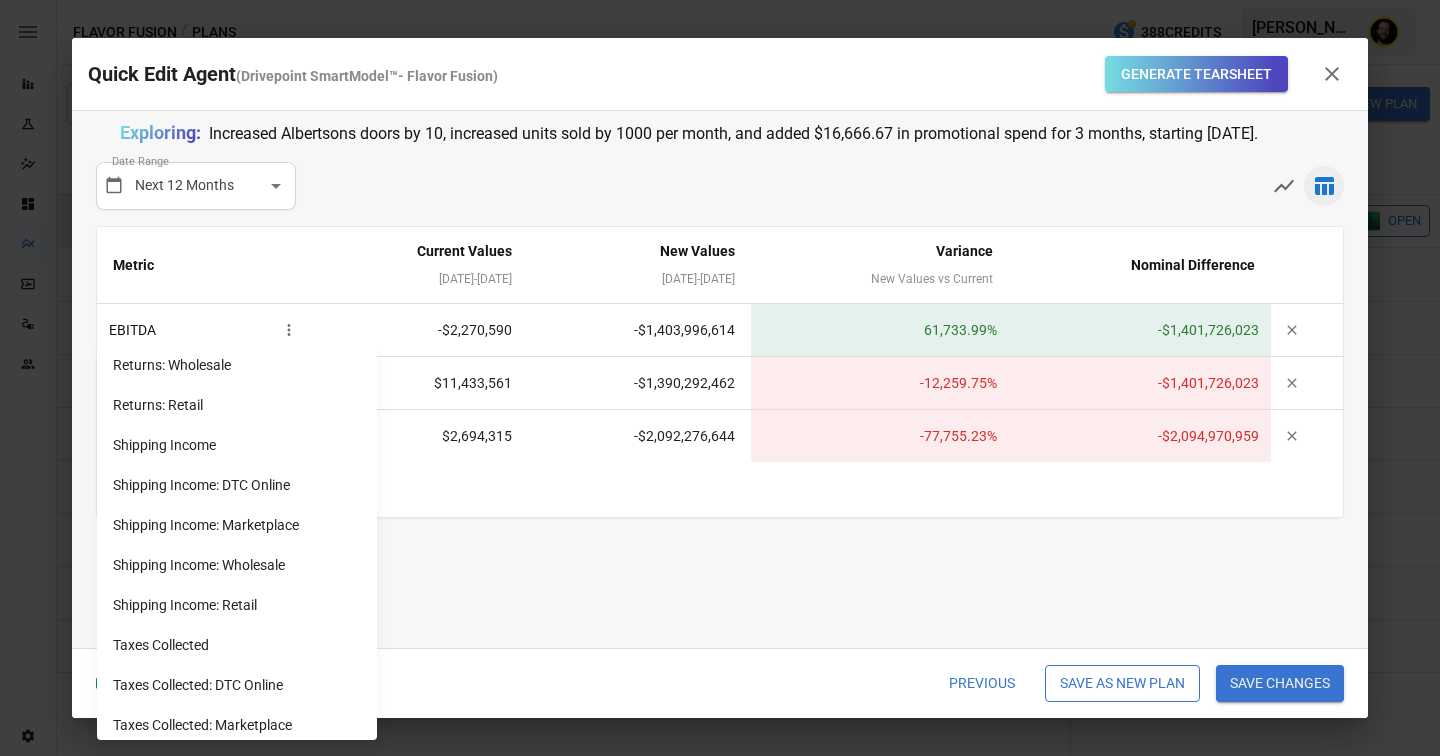 scroll, scrollTop: 1678, scrollLeft: 0, axis: vertical 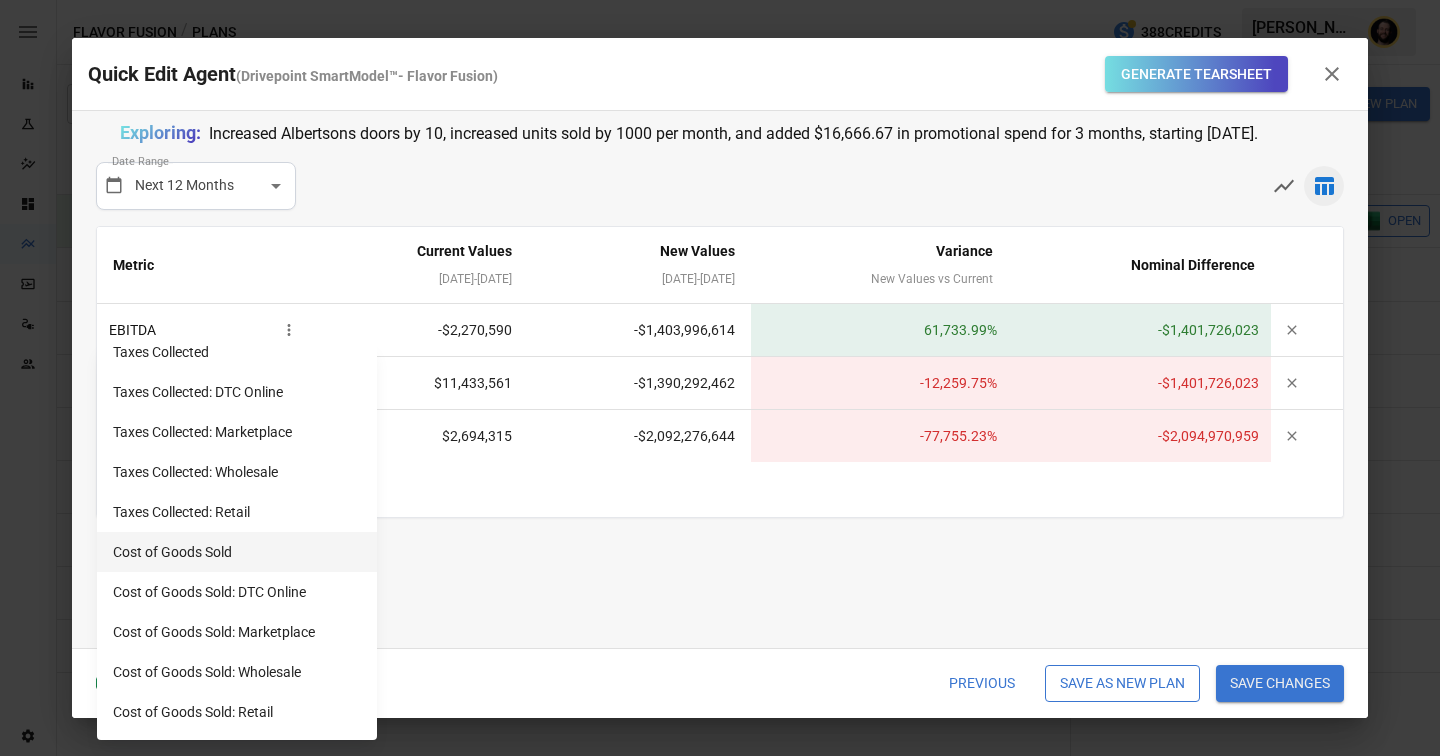 click on "Cost of Goods Sold" at bounding box center (237, 552) 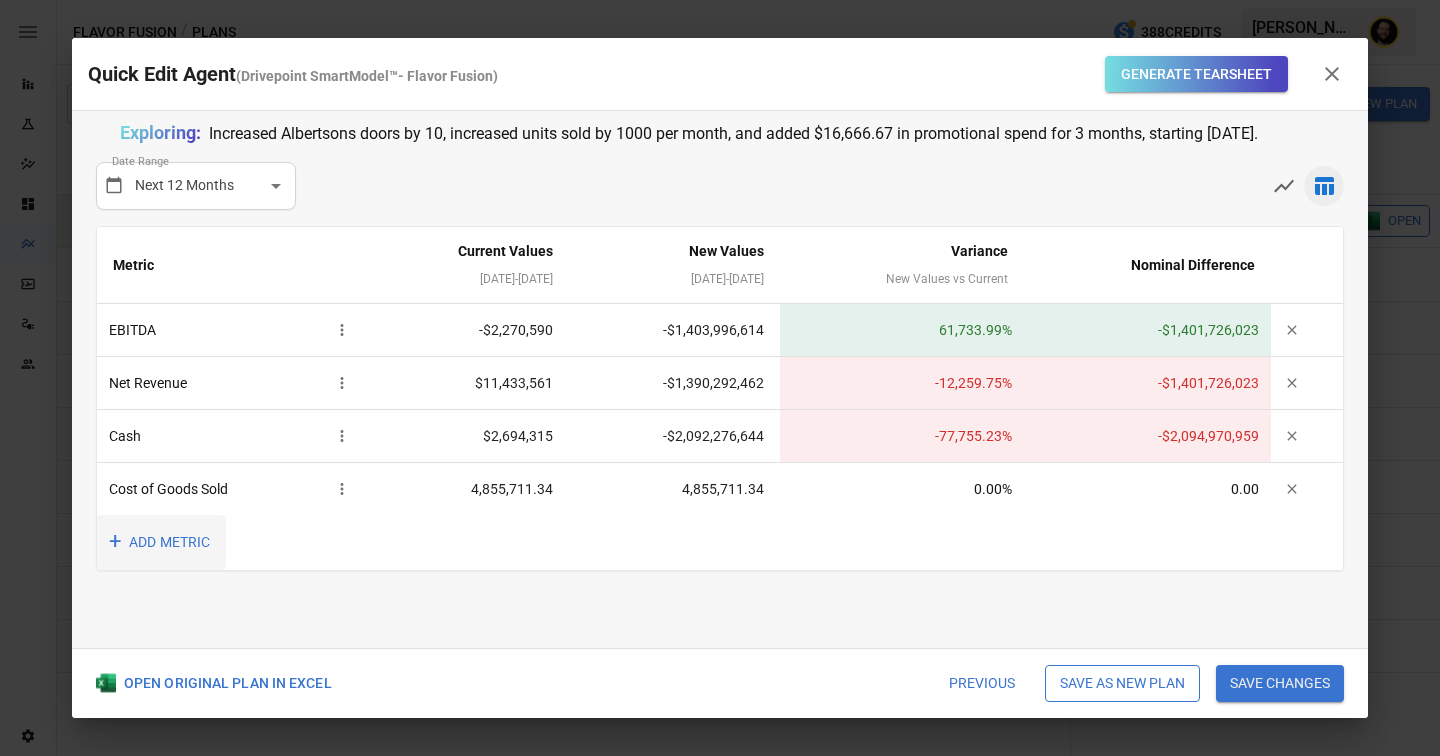 click on "+ ADD METRIC" at bounding box center (161, 542) 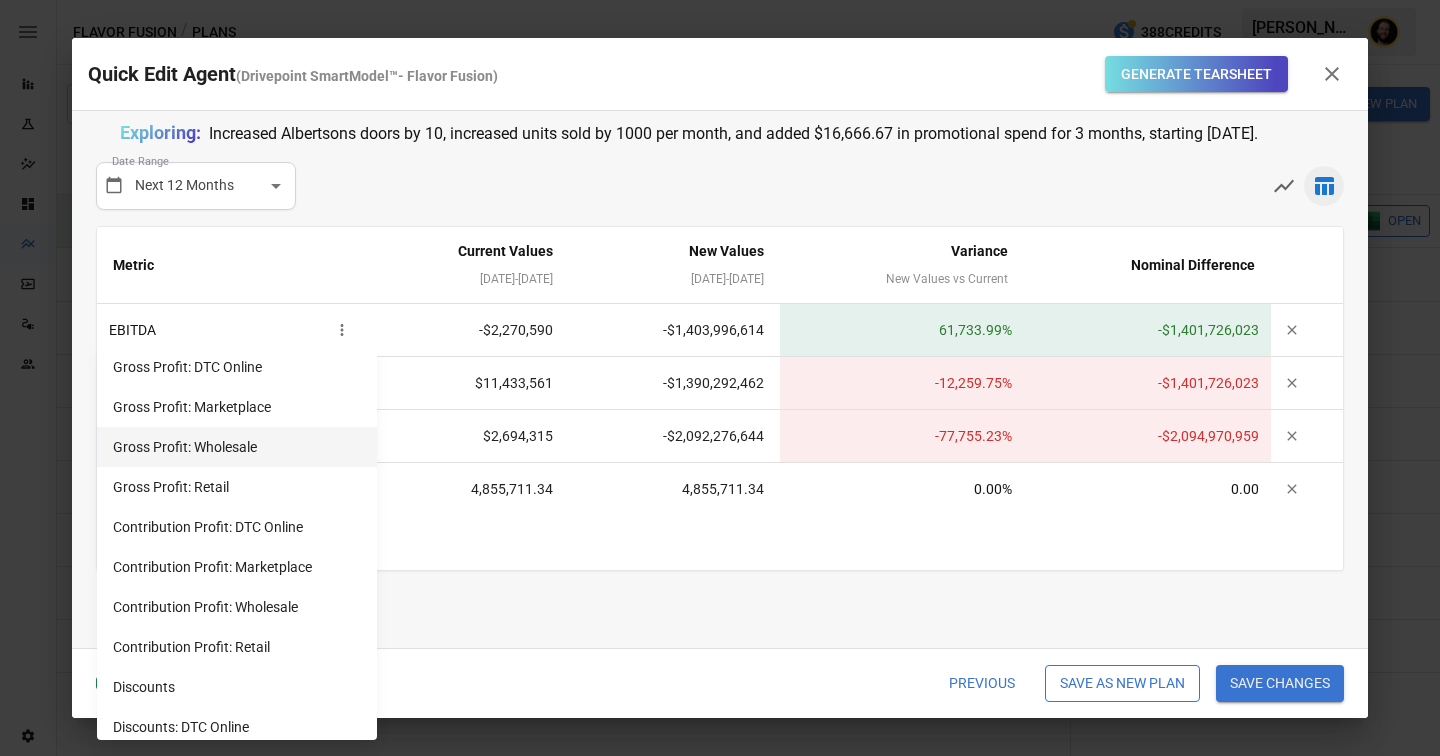 scroll, scrollTop: 636, scrollLeft: 0, axis: vertical 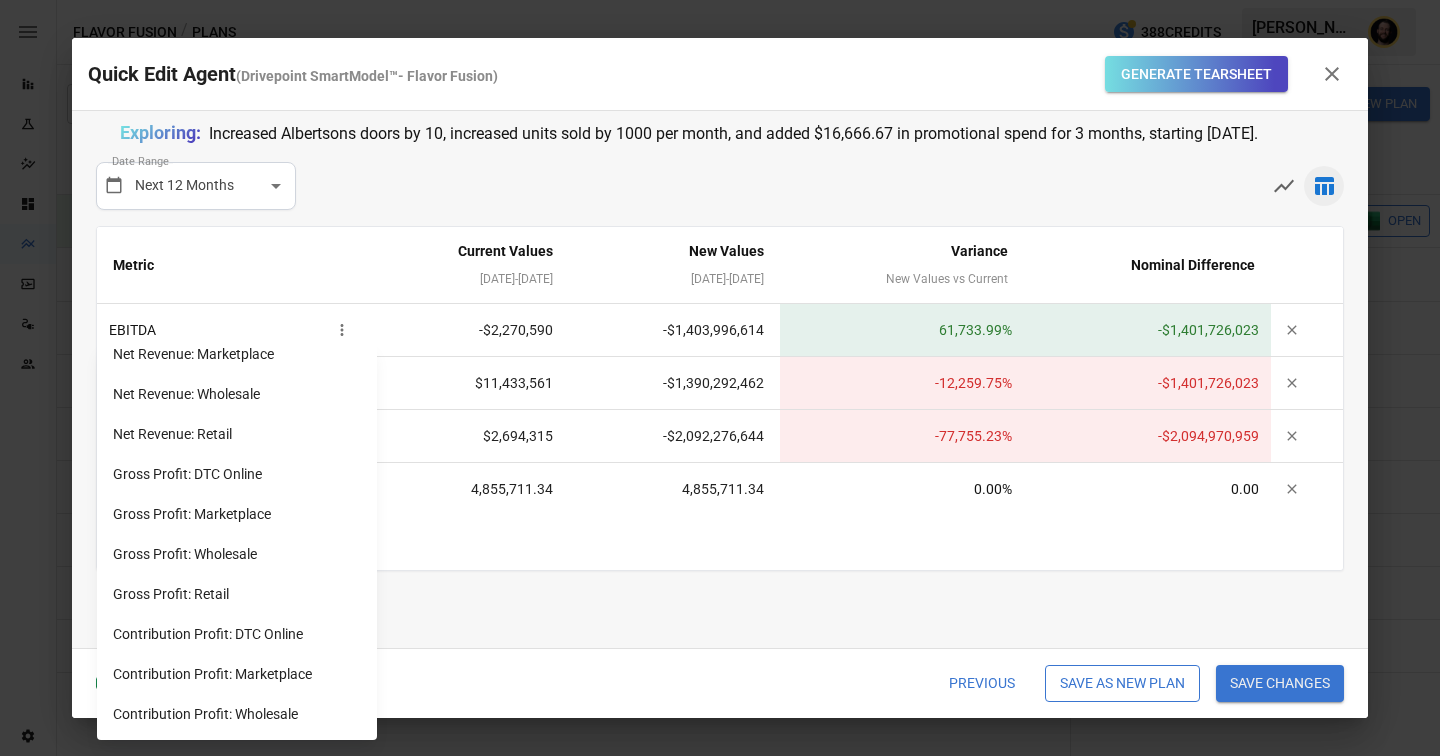 click at bounding box center (720, 378) 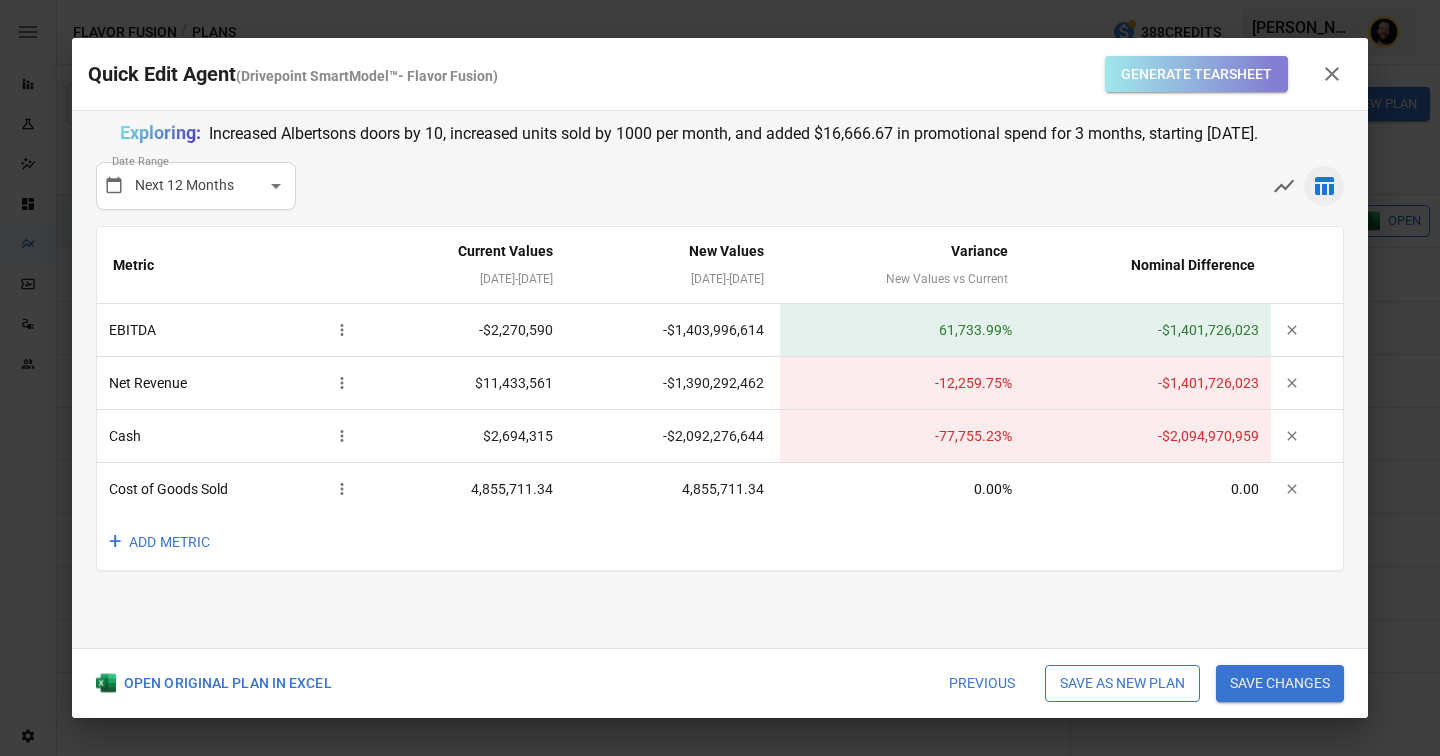 click on "Generate Tearsheet" at bounding box center (1196, 74) 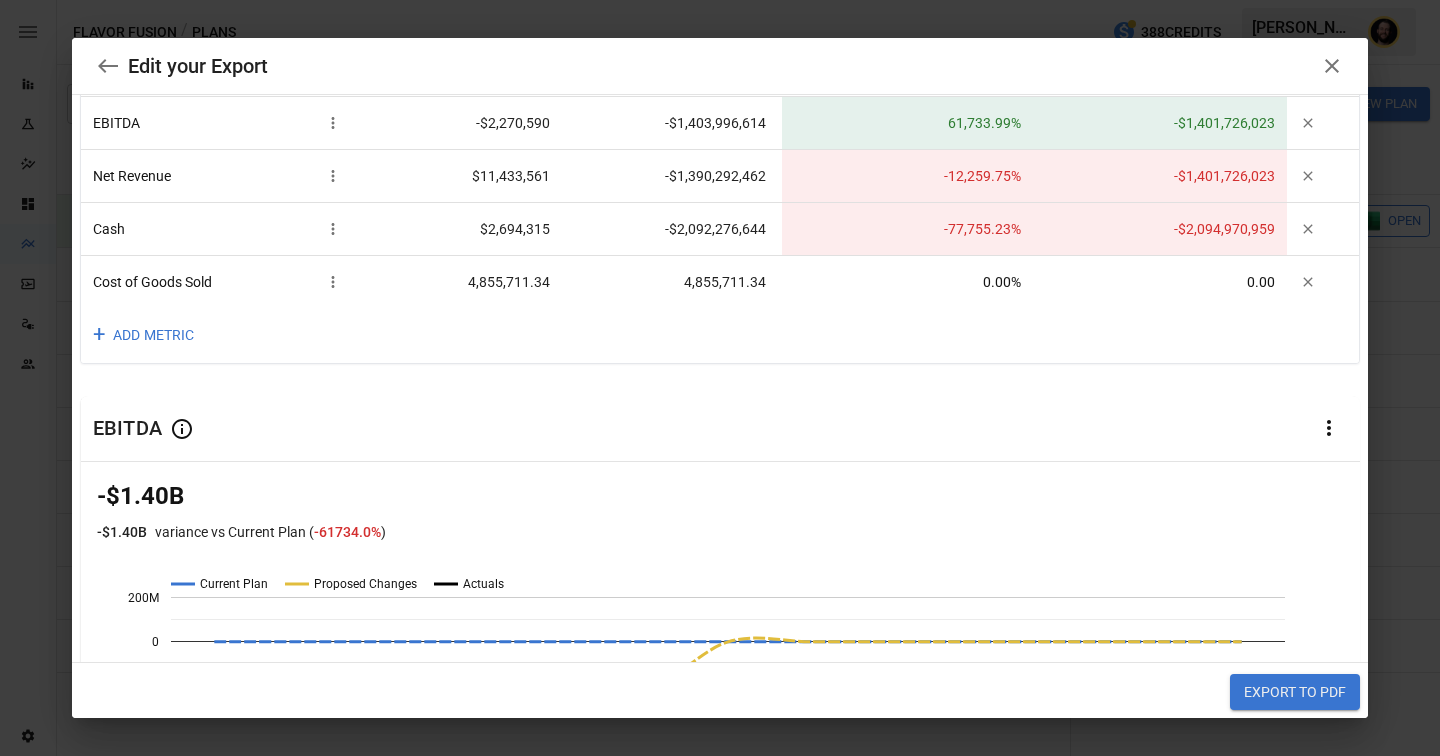 scroll, scrollTop: 491, scrollLeft: 0, axis: vertical 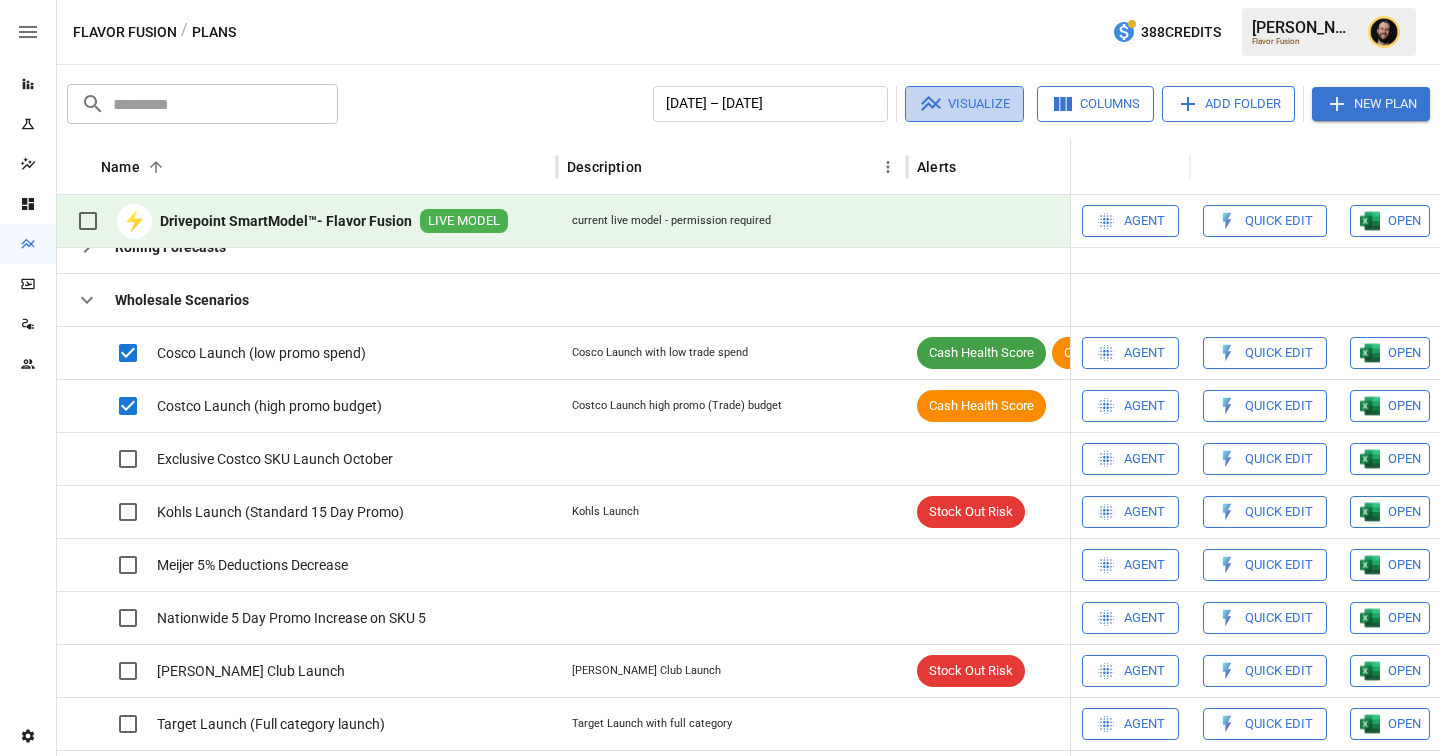click on "Visualize" at bounding box center [964, 104] 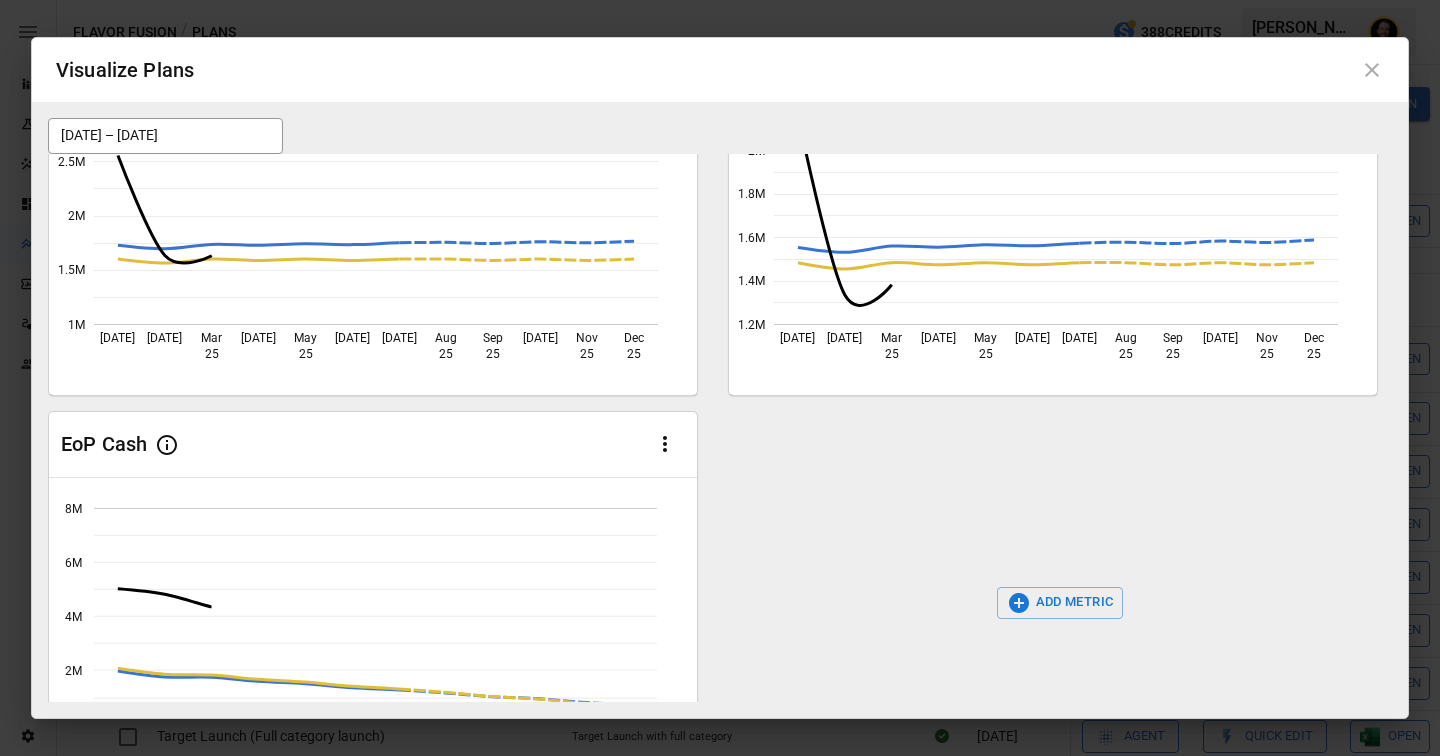 scroll, scrollTop: 269, scrollLeft: 0, axis: vertical 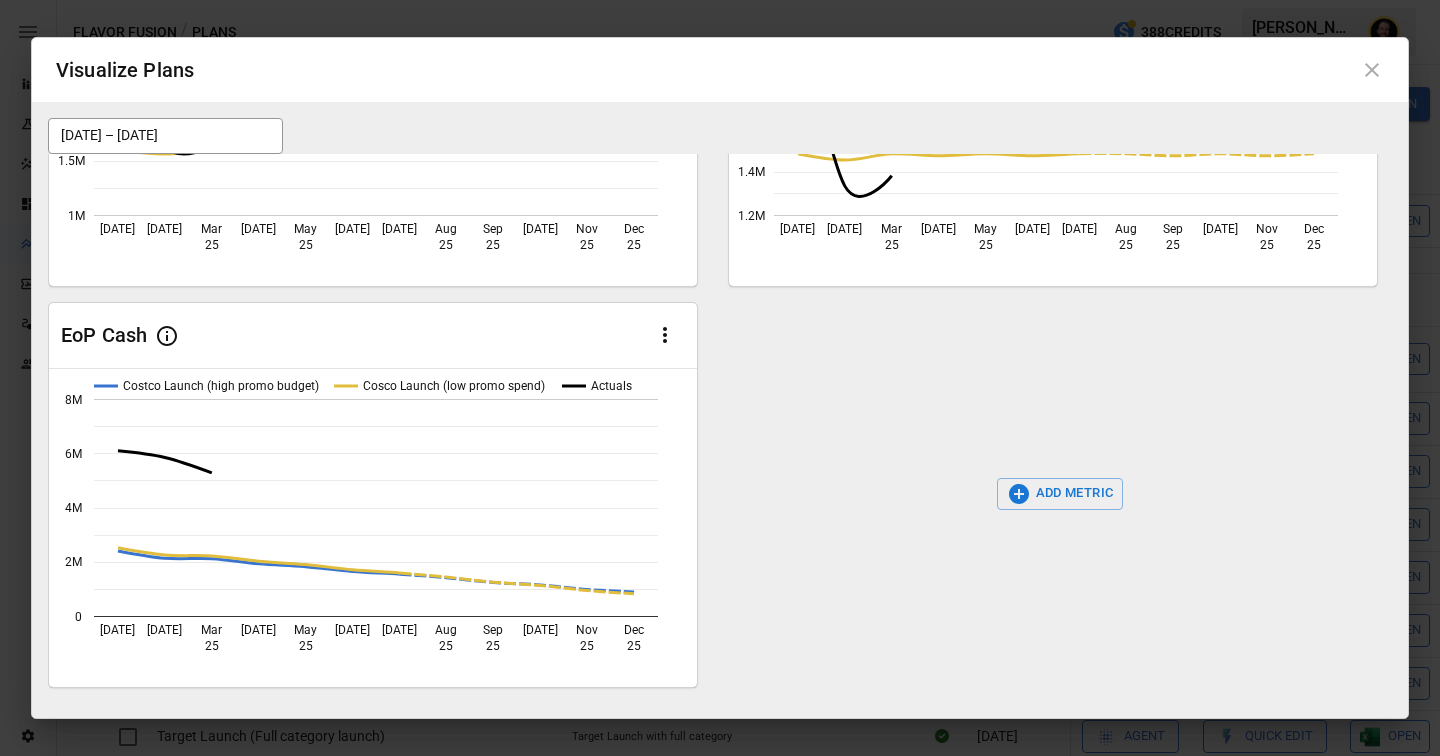 click 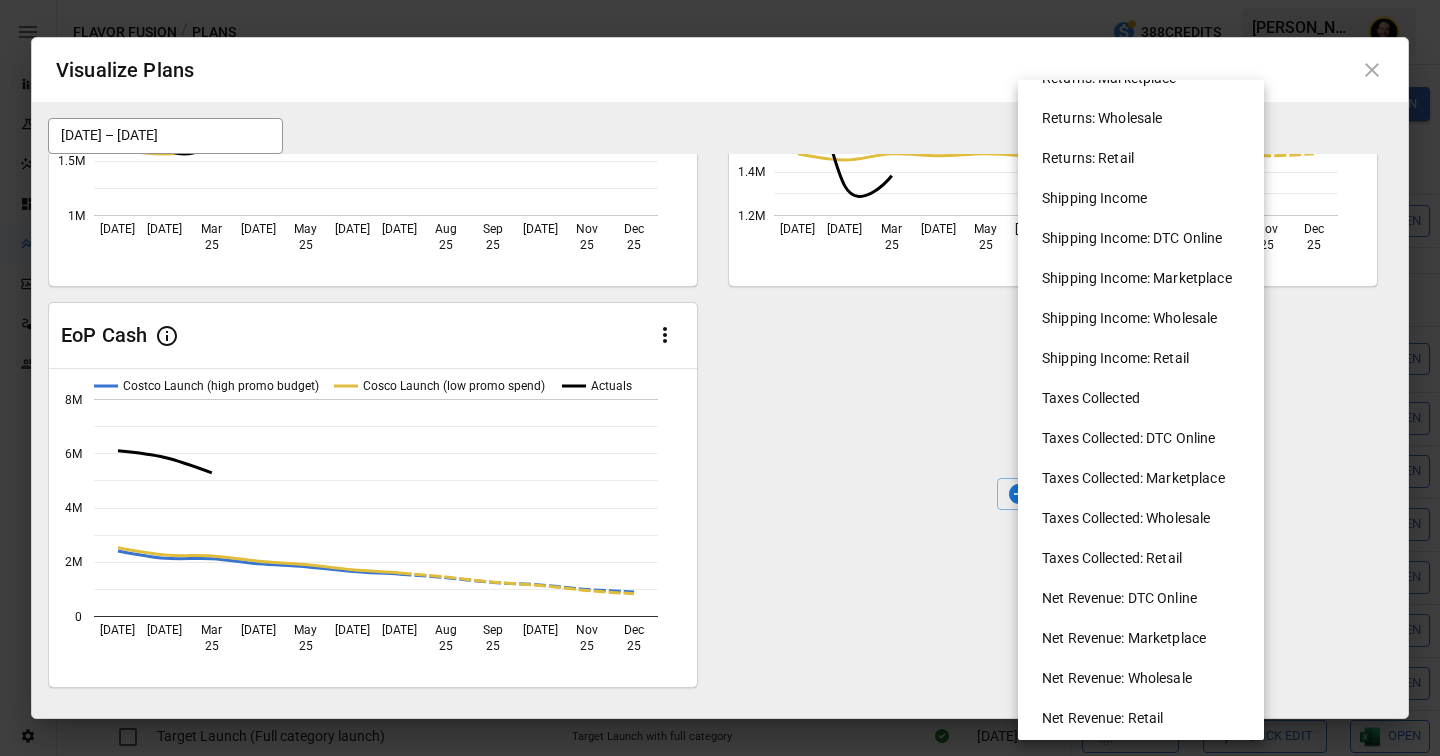 scroll, scrollTop: 904, scrollLeft: 0, axis: vertical 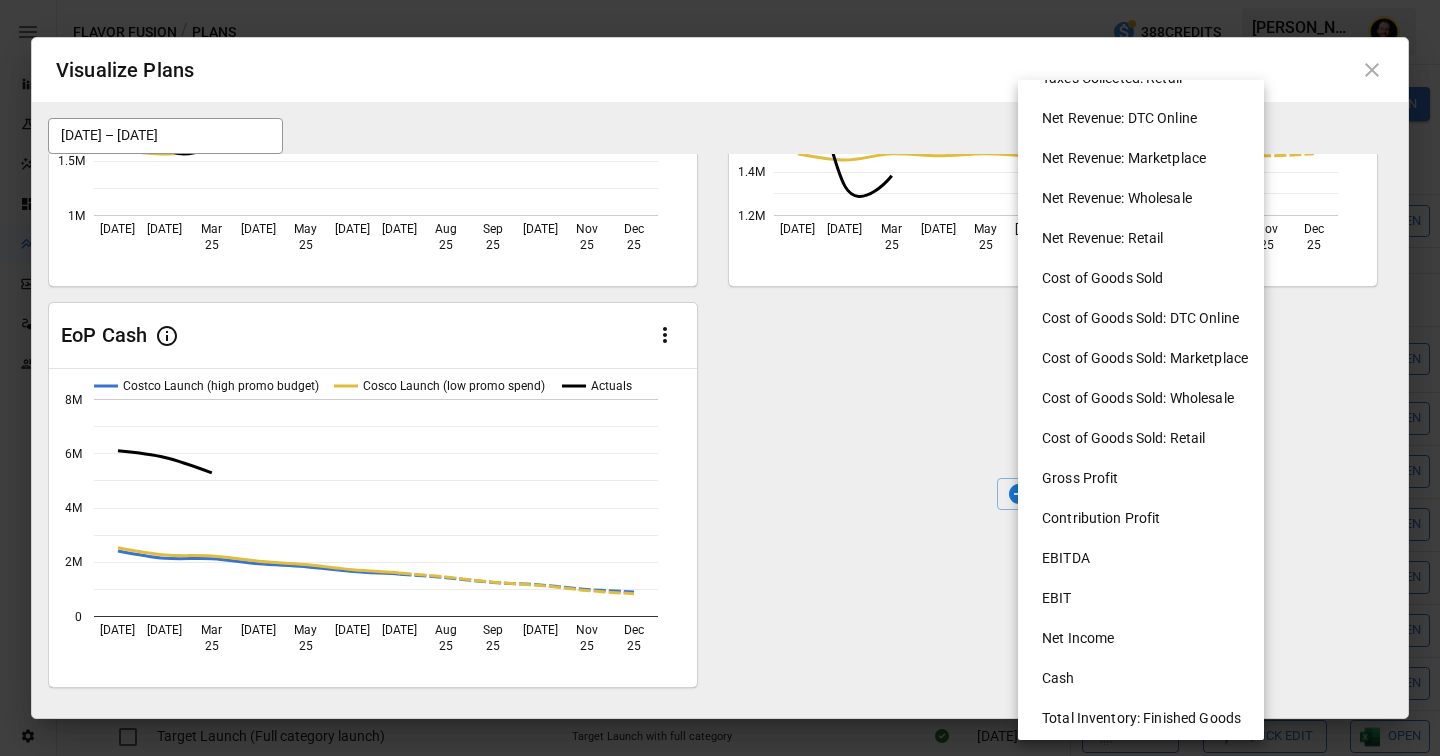 click on "Cost of Goods Sold" at bounding box center (1149, 278) 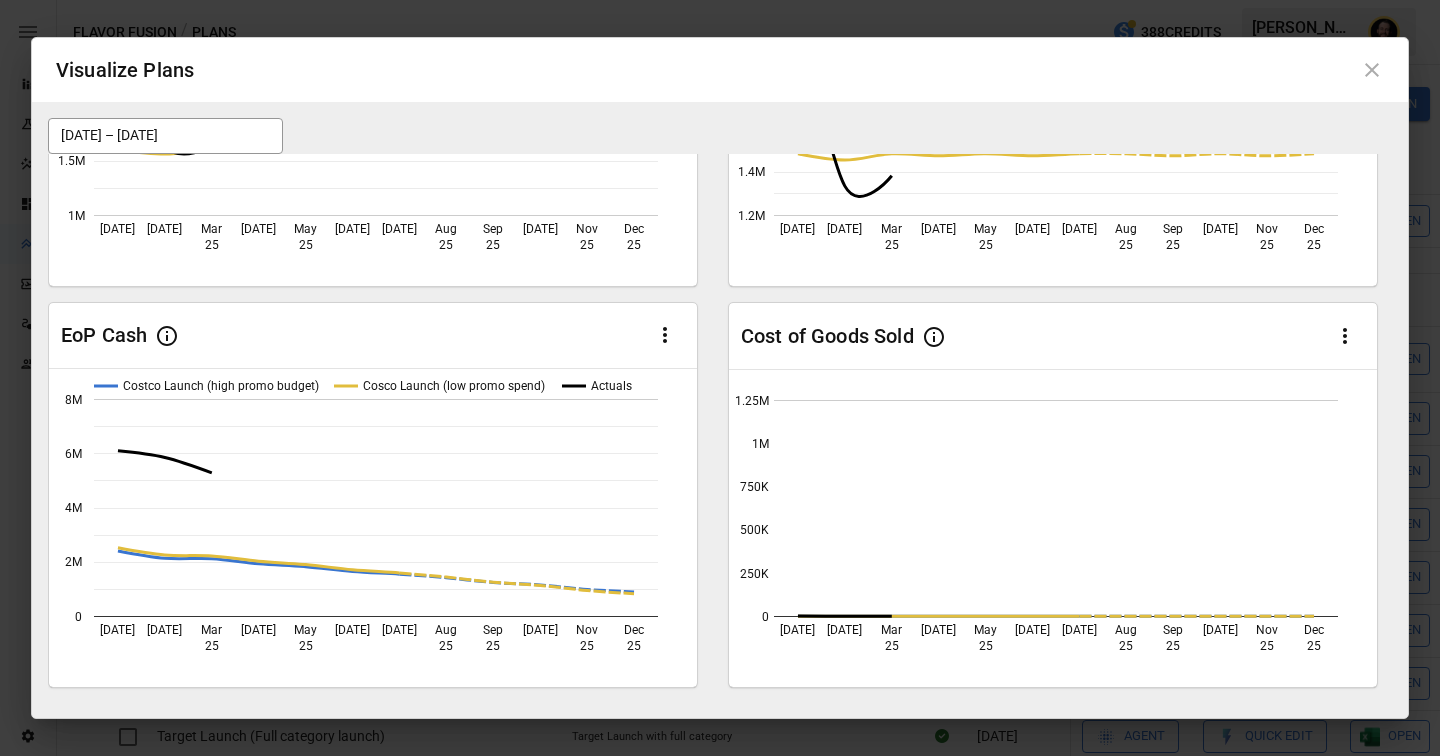 scroll, scrollTop: 669, scrollLeft: 0, axis: vertical 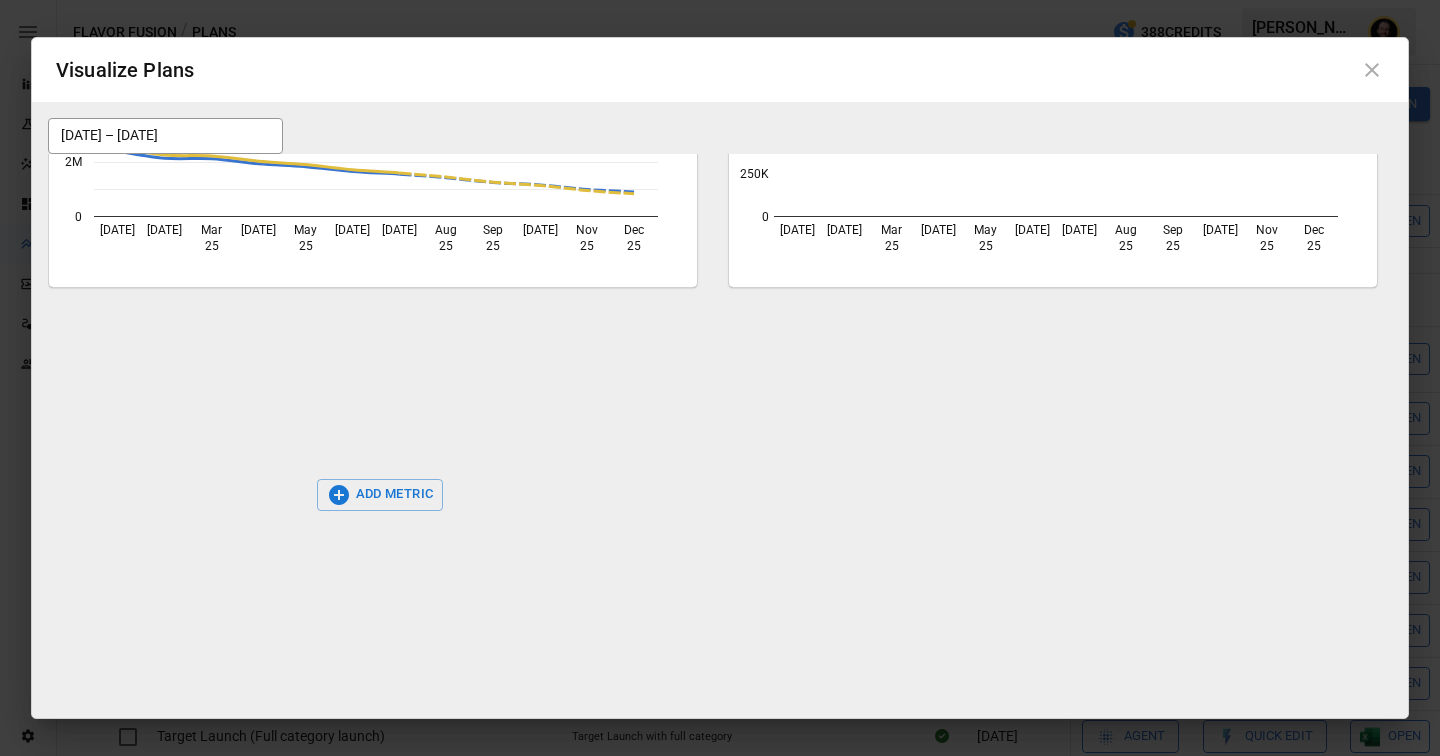 click 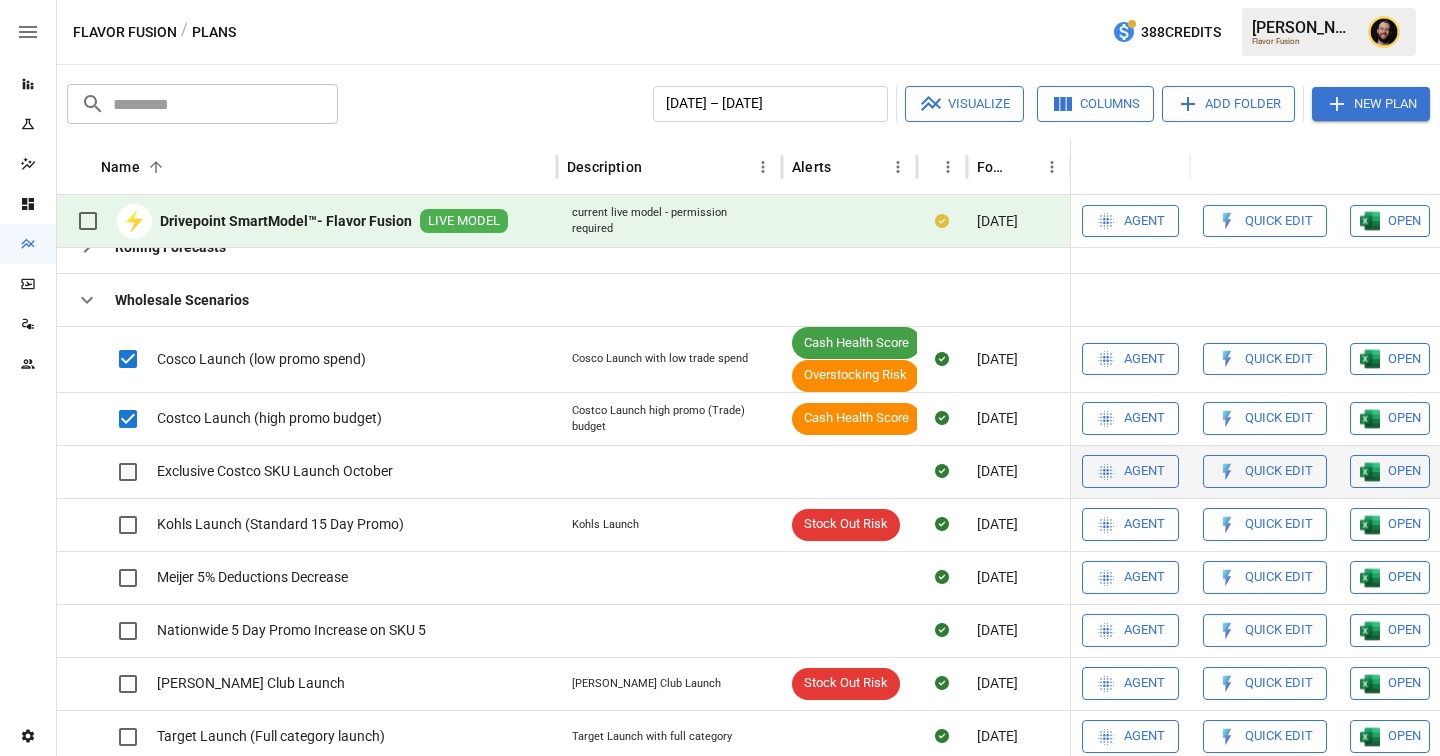scroll, scrollTop: 346, scrollLeft: 506, axis: both 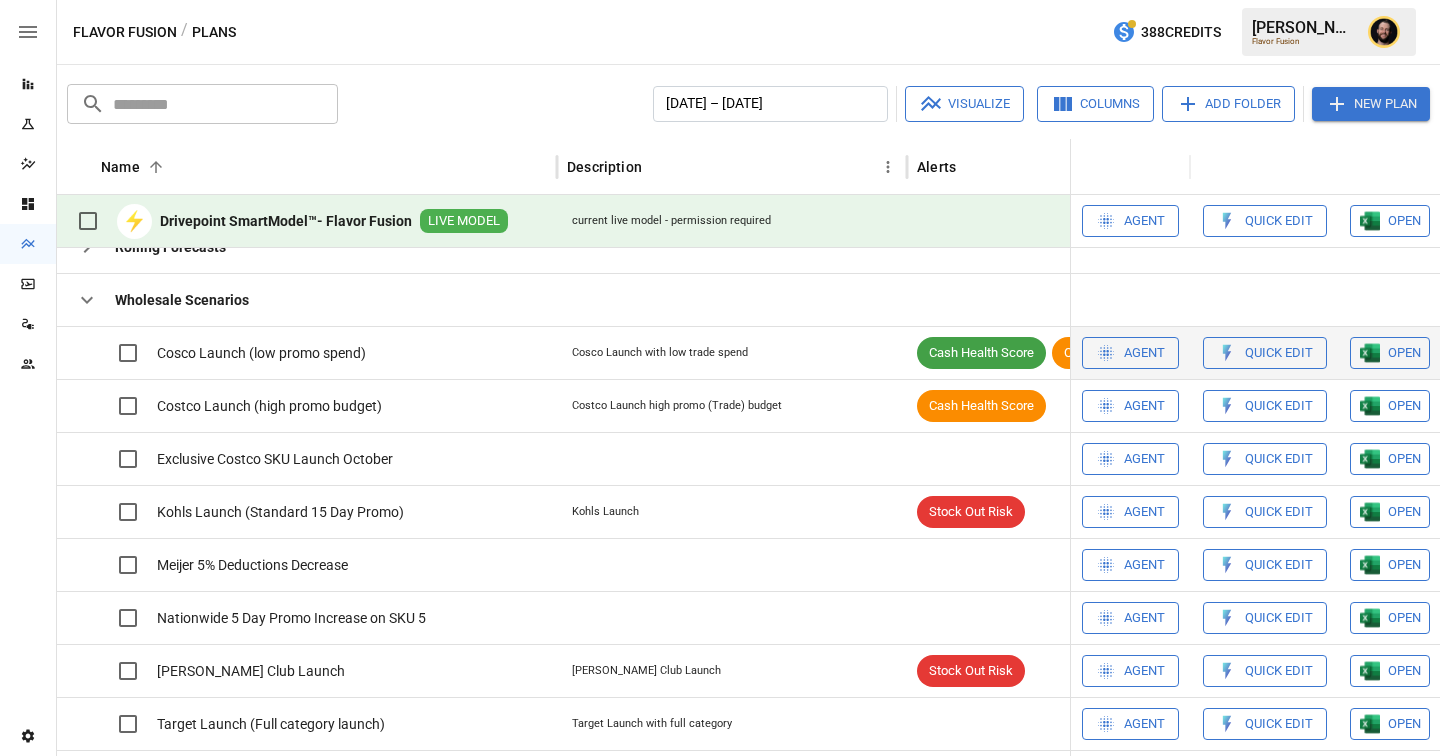 click on "Agent" at bounding box center (1144, 353) 